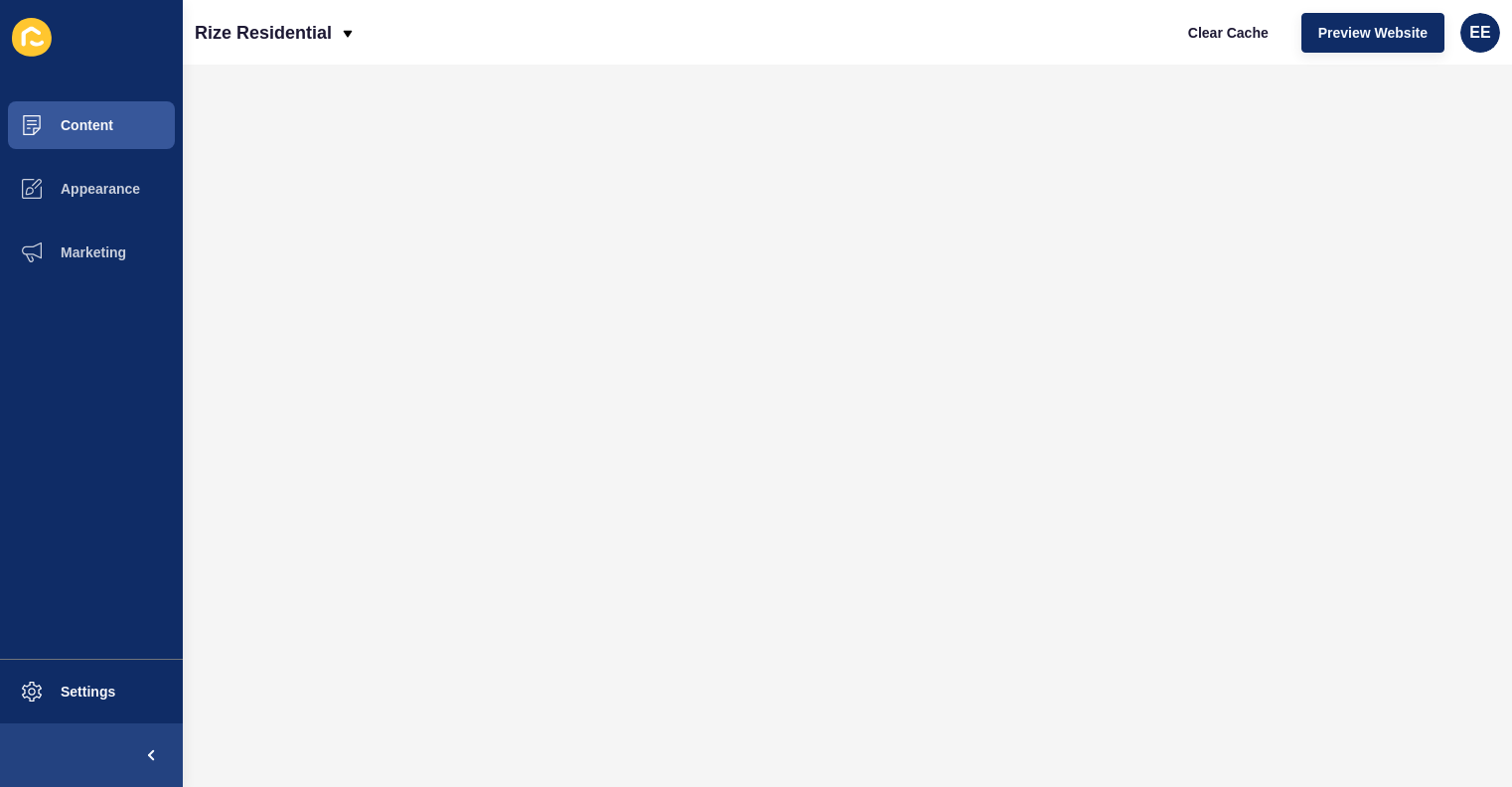 scroll, scrollTop: 0, scrollLeft: 0, axis: both 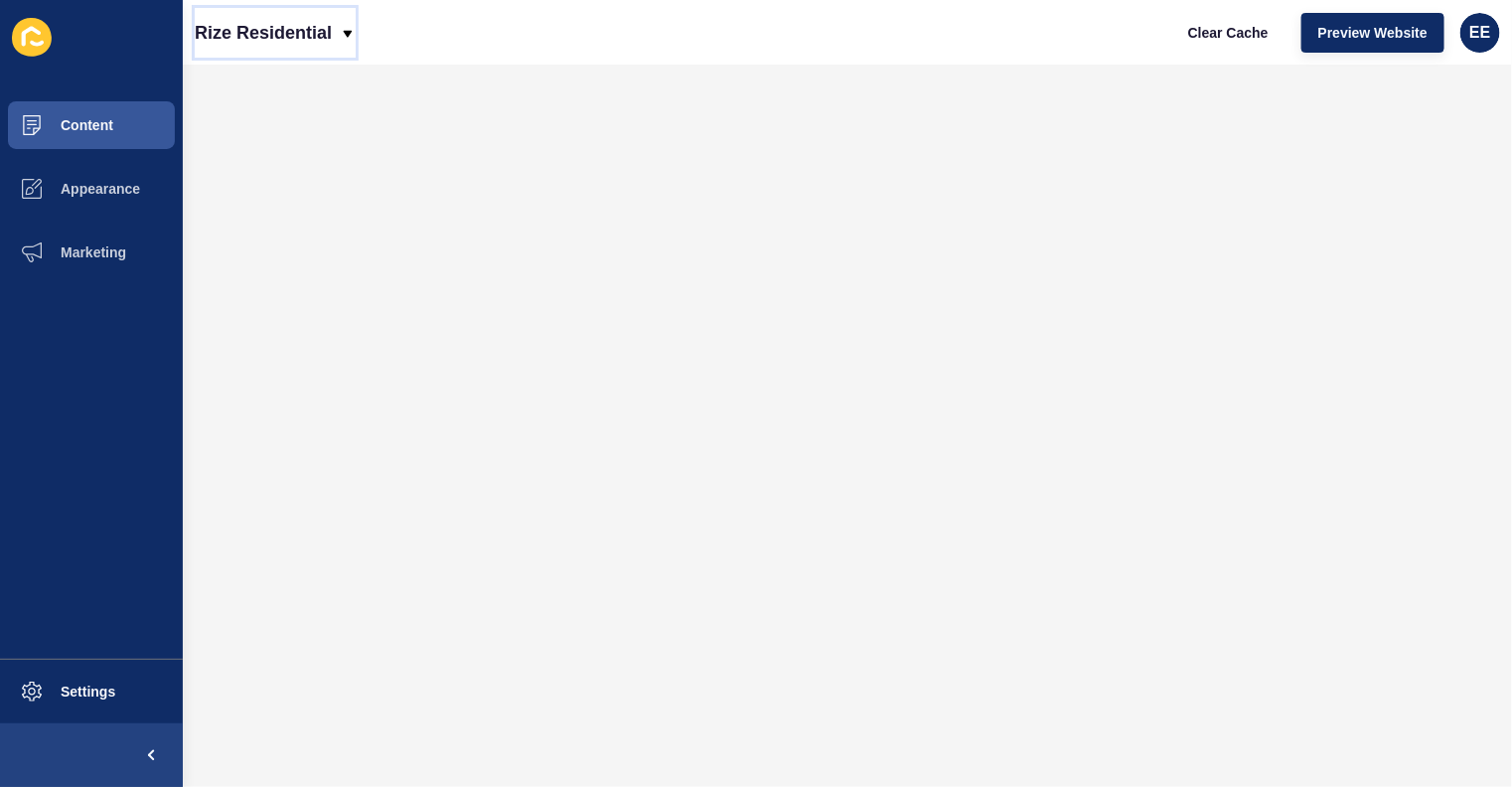 click on "Rize Residential" at bounding box center [263, 33] 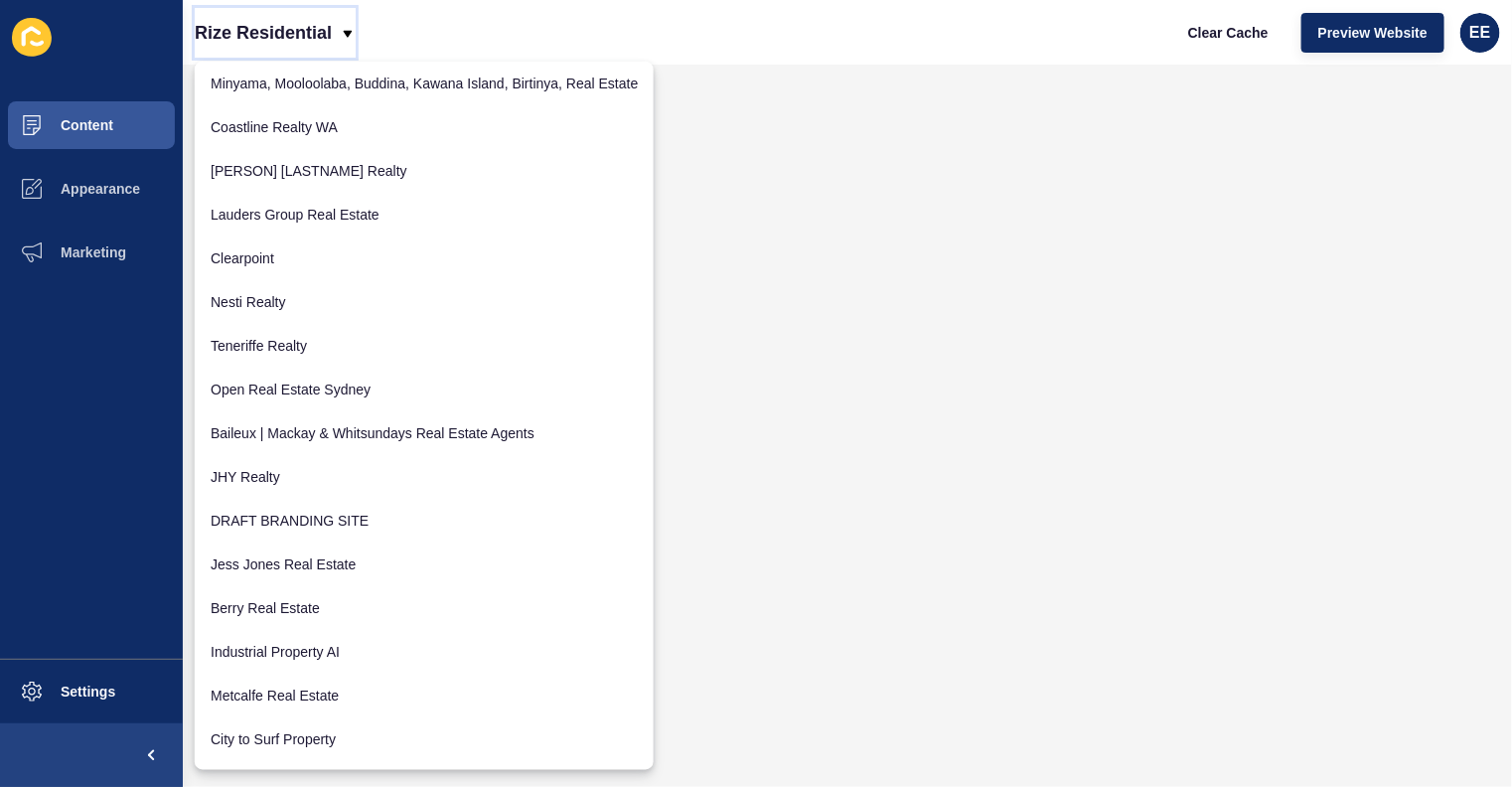 scroll, scrollTop: 182, scrollLeft: 0, axis: vertical 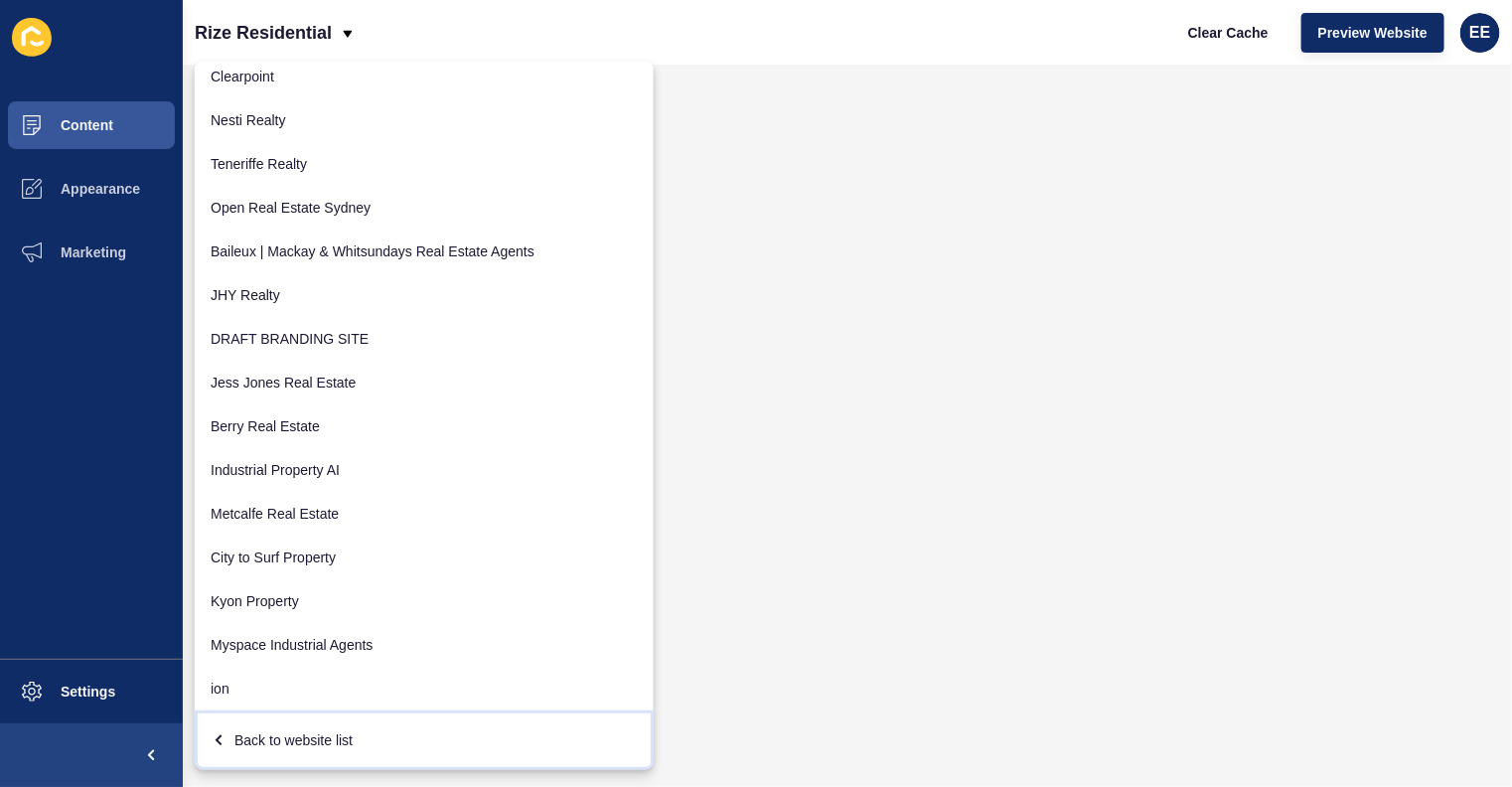 click on "Back to website list" at bounding box center (424, 740) 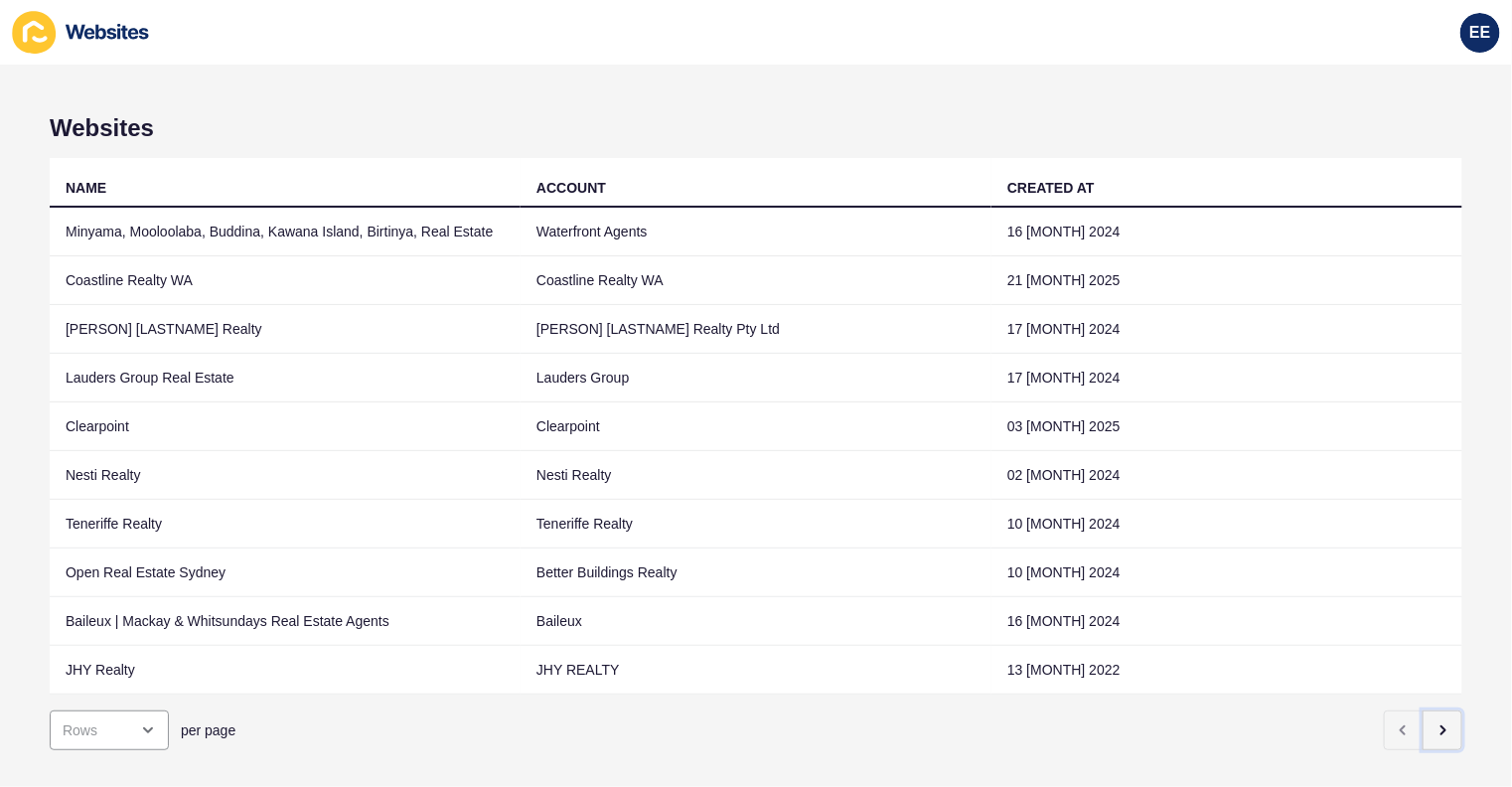 click at bounding box center [1442, 730] 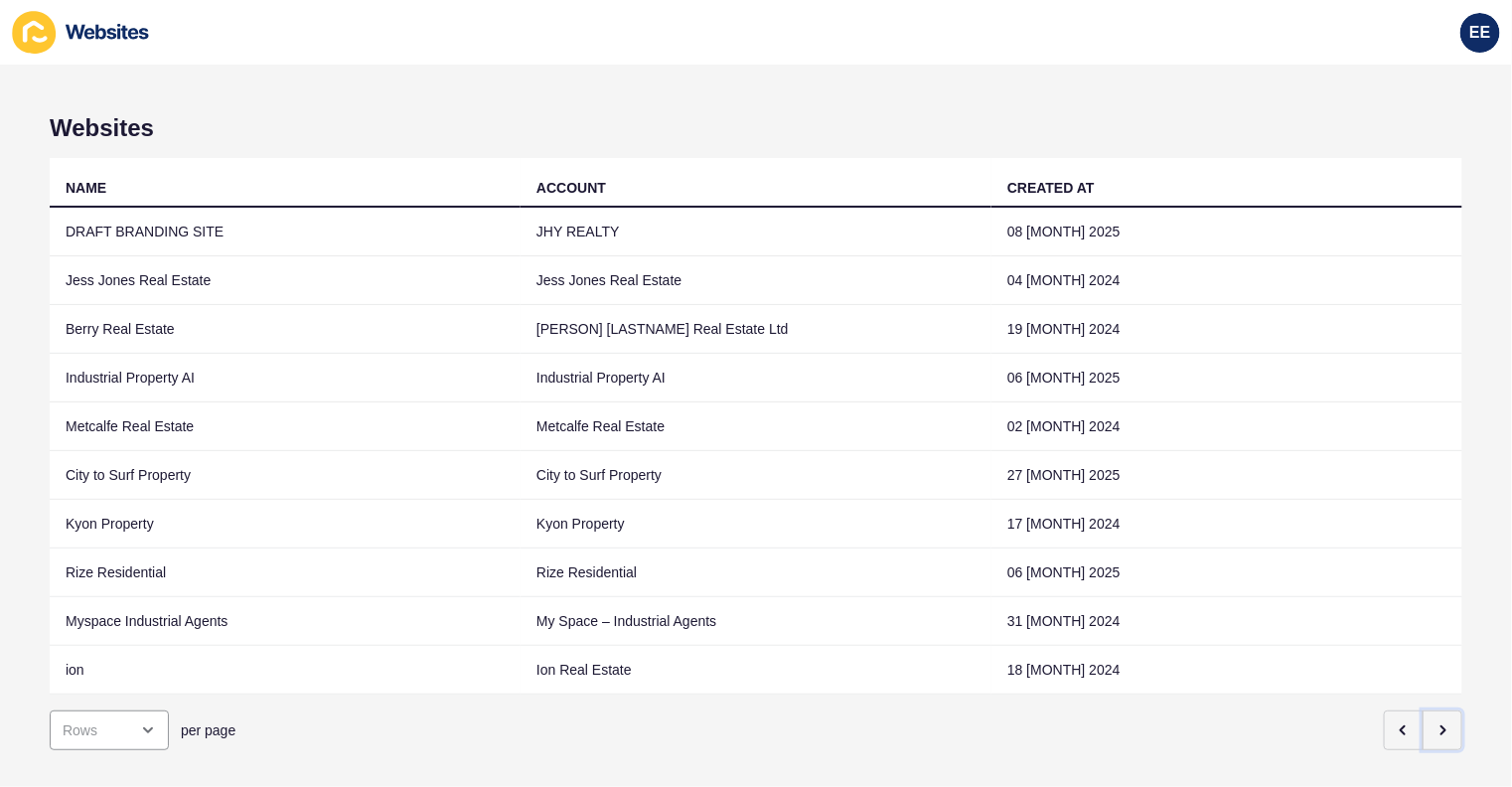 click at bounding box center [1442, 730] 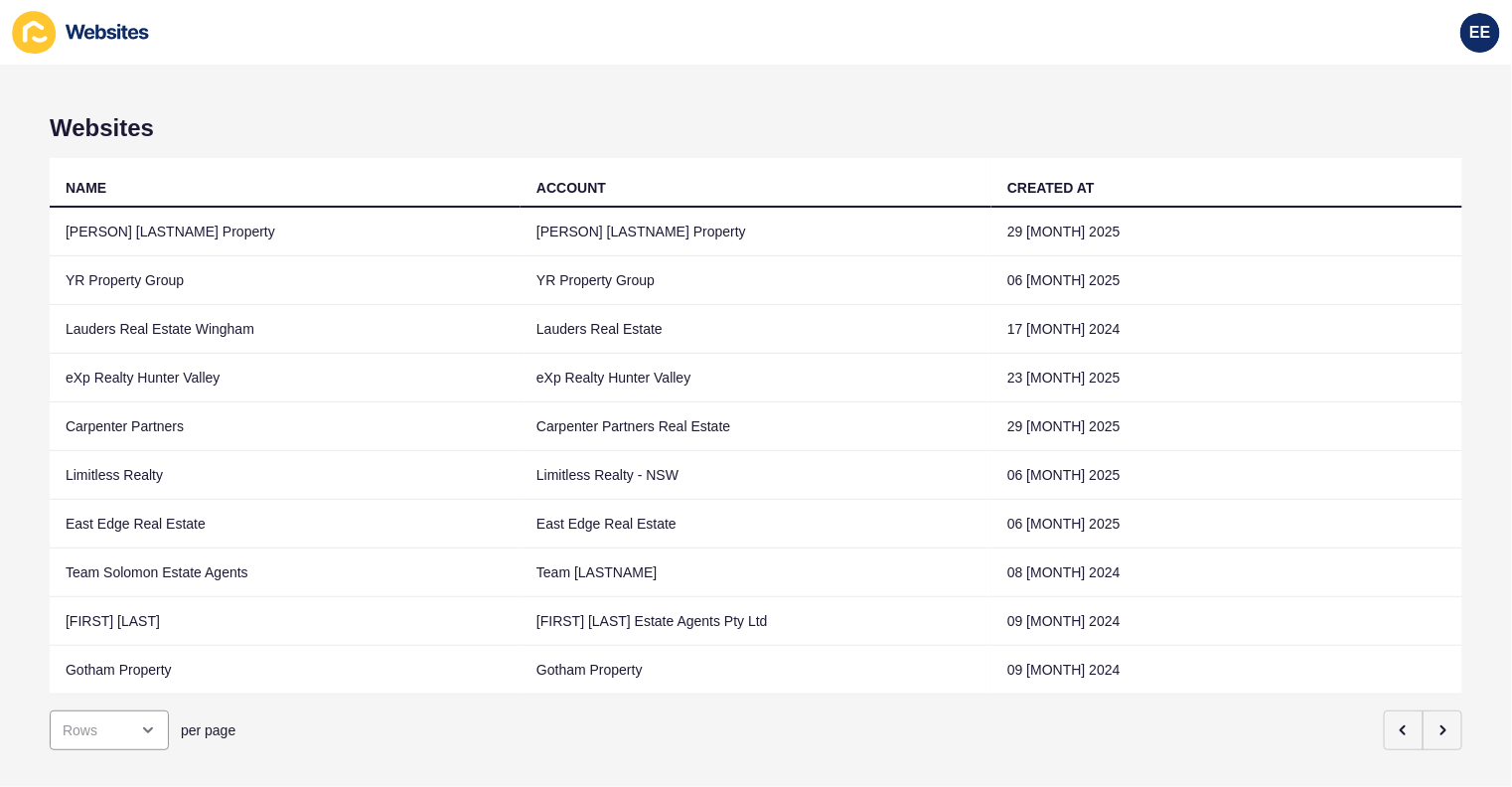 click on "eXp Realty Hunter Valley" at bounding box center [285, 378] 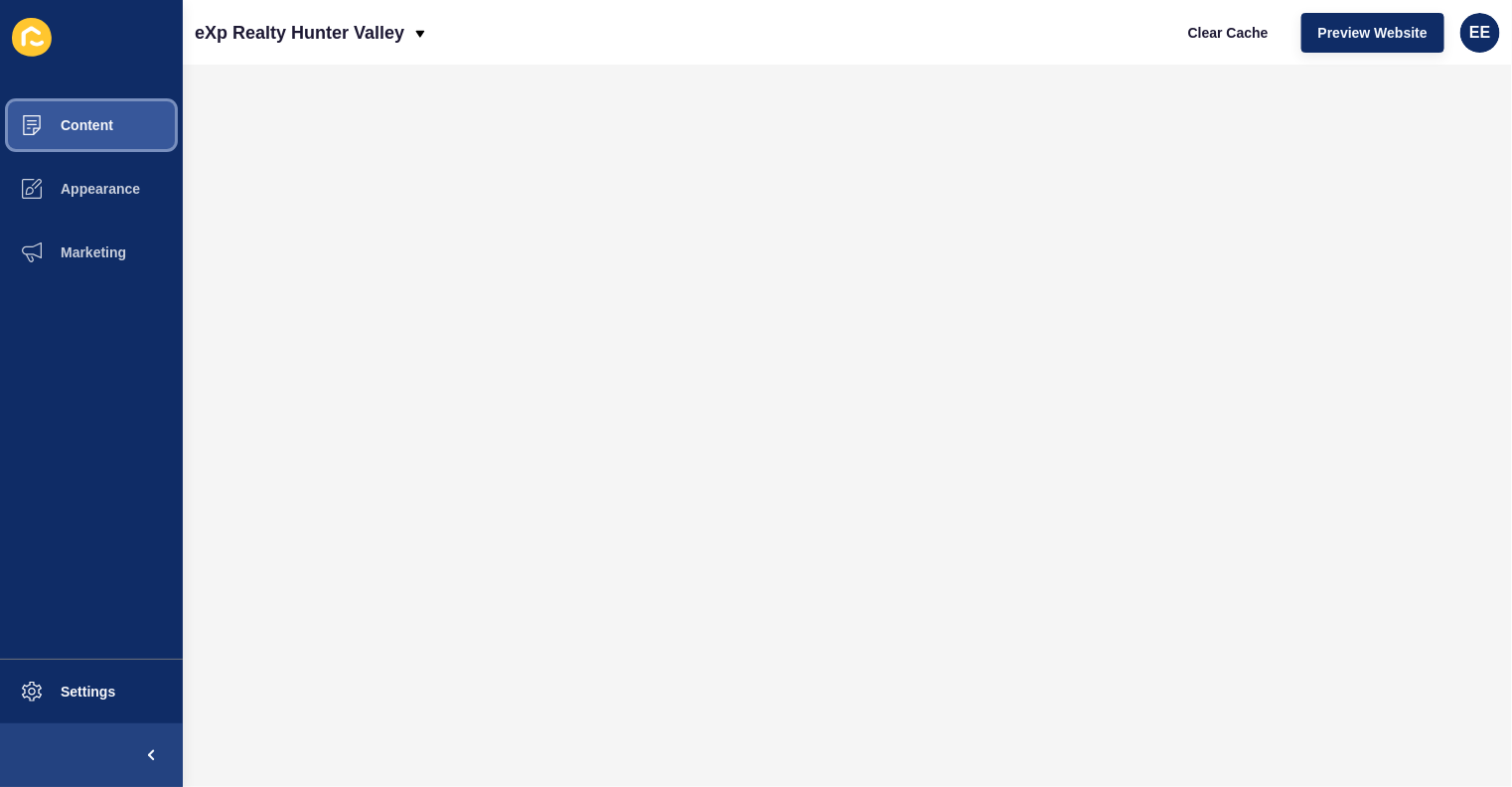 click on "Content" at bounding box center (55, 125) 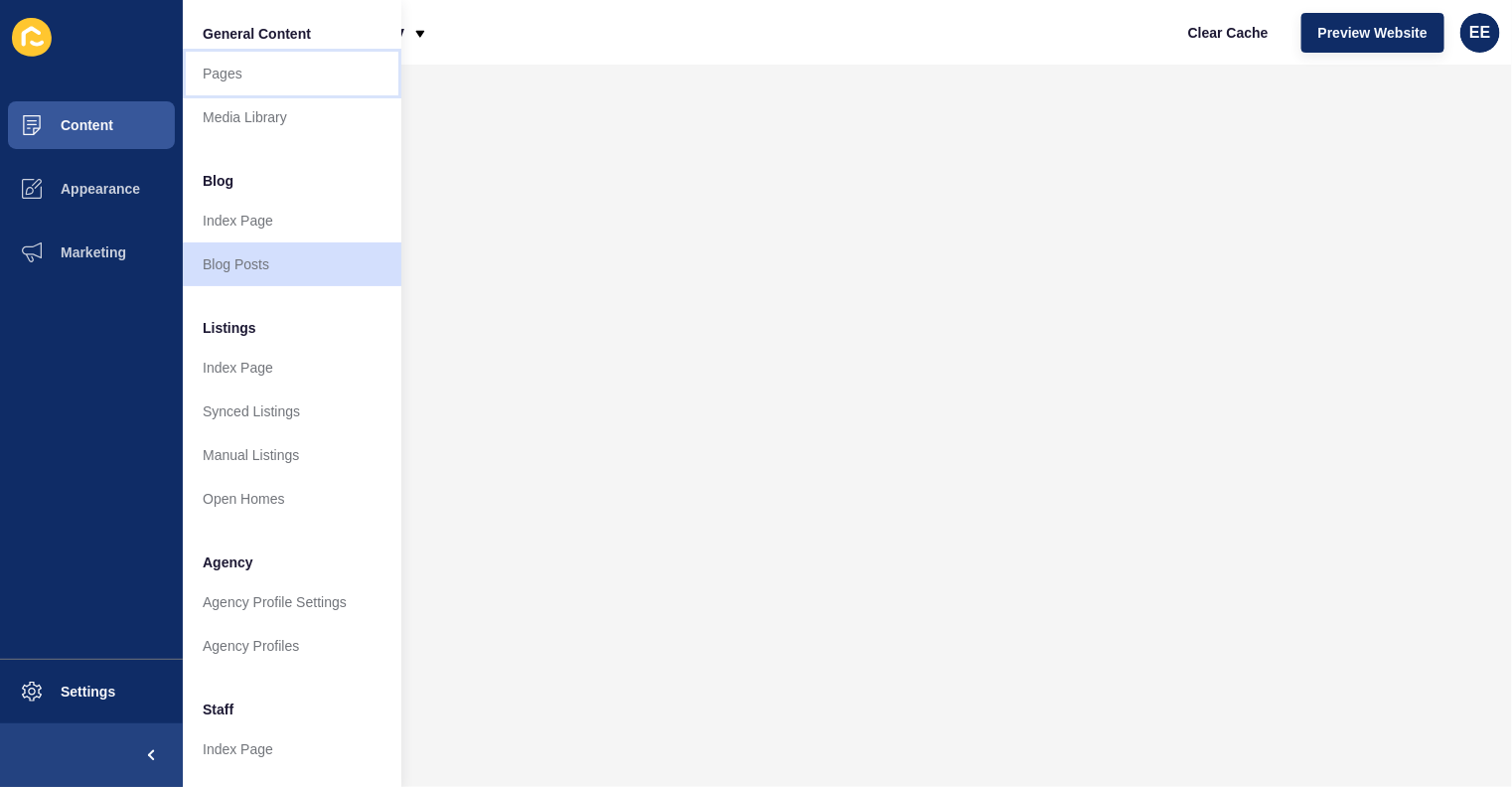 click on "Pages" at bounding box center (292, 74) 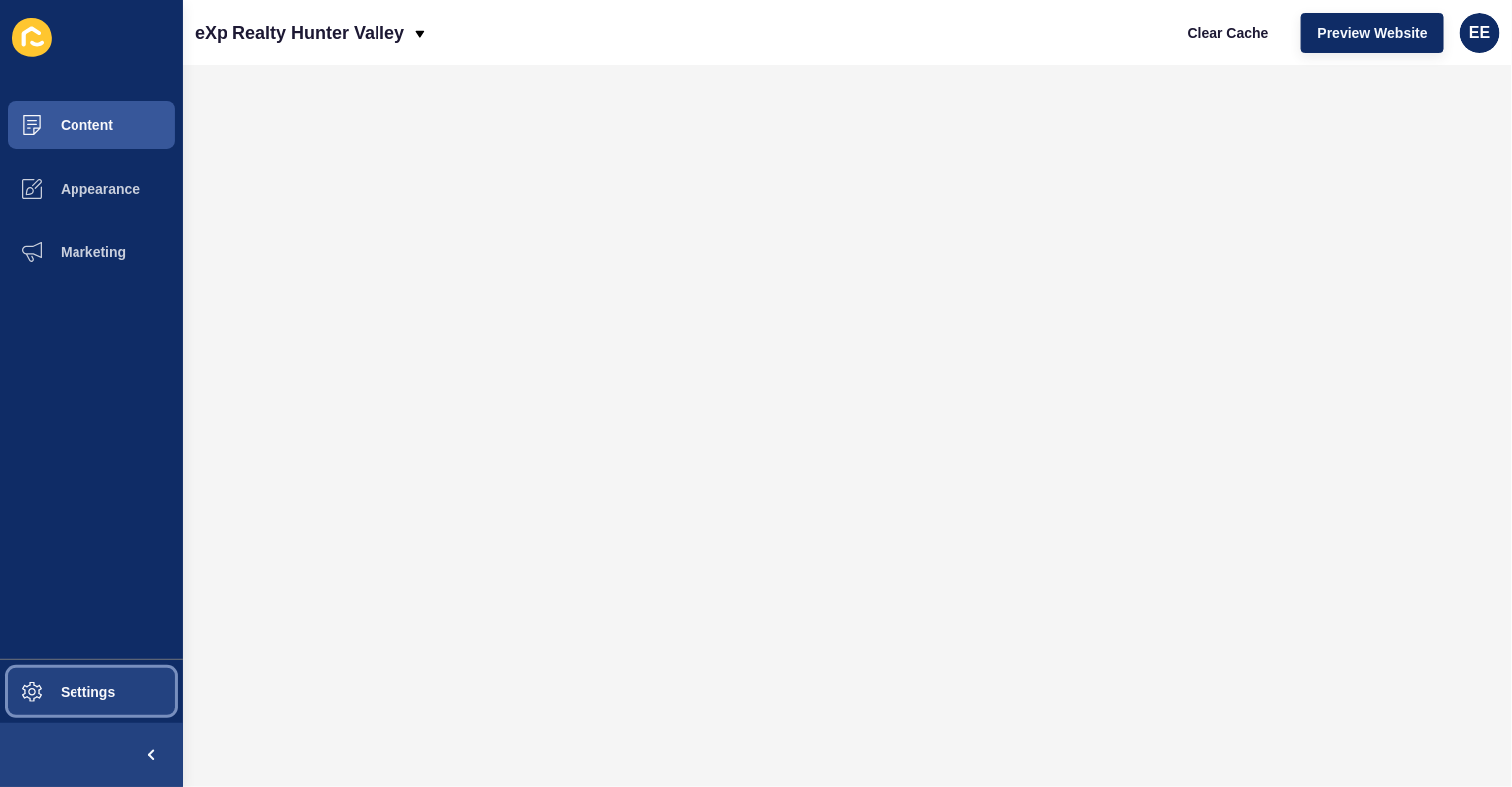 click on "Settings" at bounding box center [56, 692] 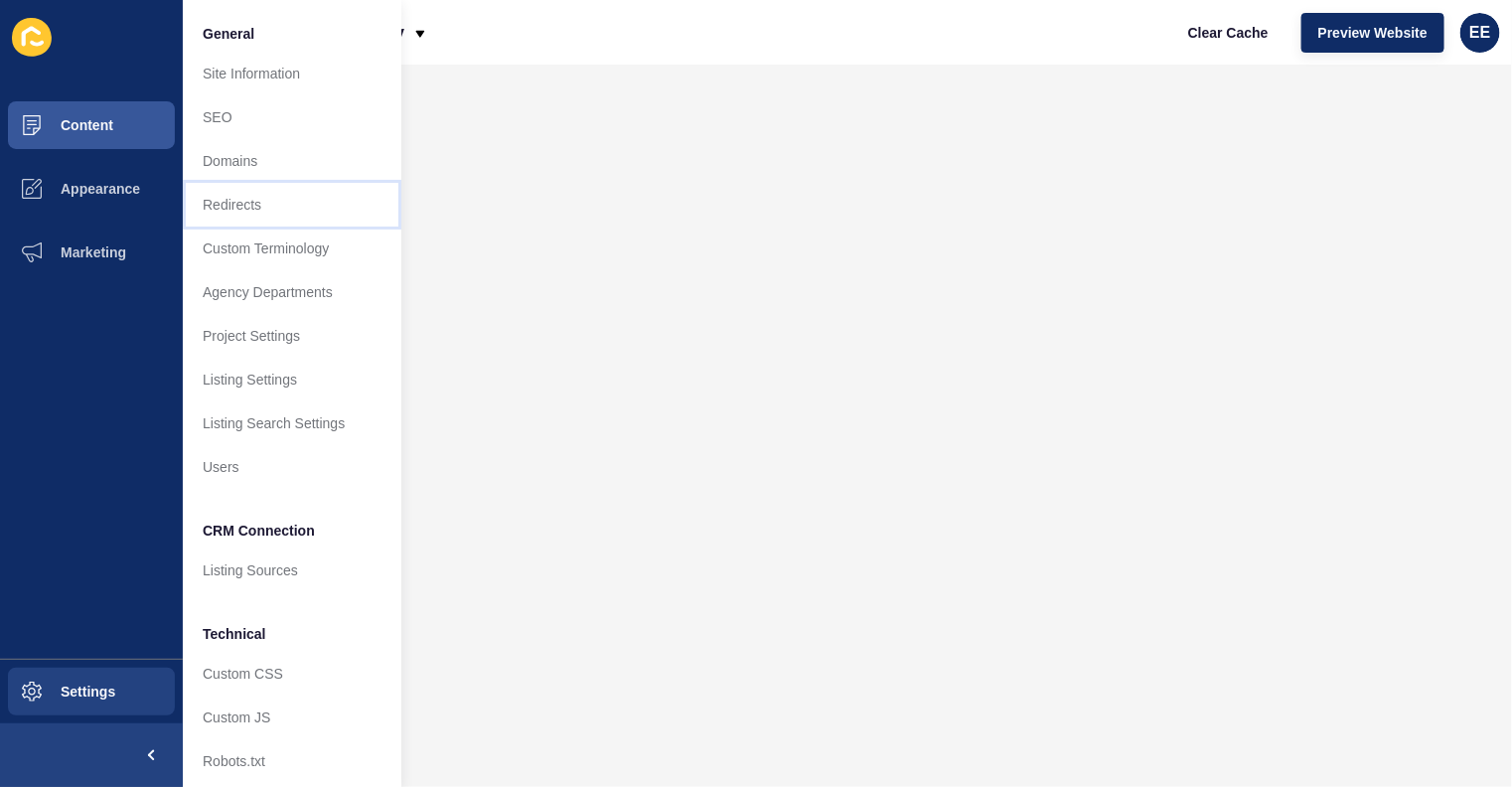 click on "Redirects" at bounding box center [292, 205] 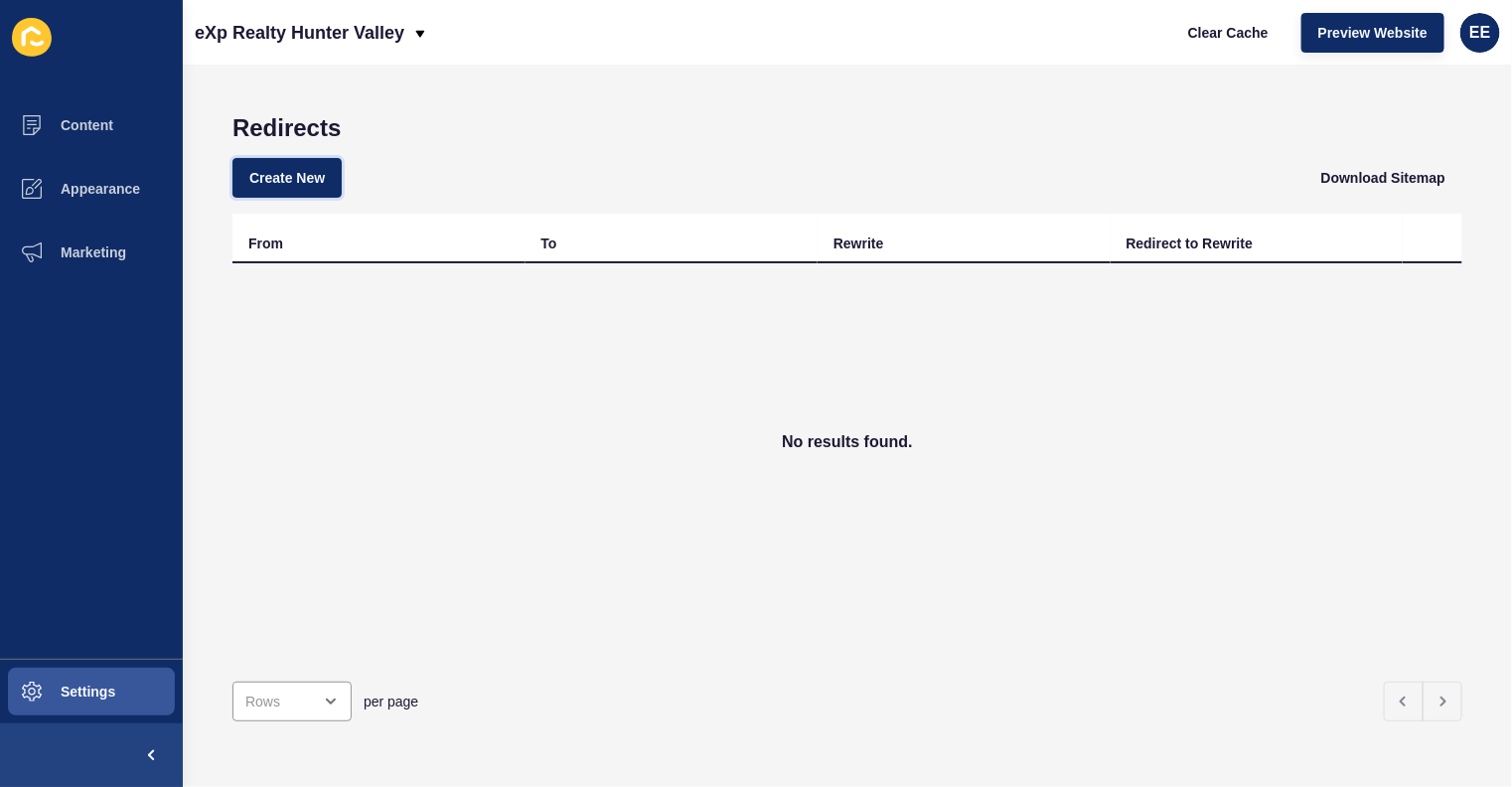 click on "Create New" at bounding box center (287, 178) 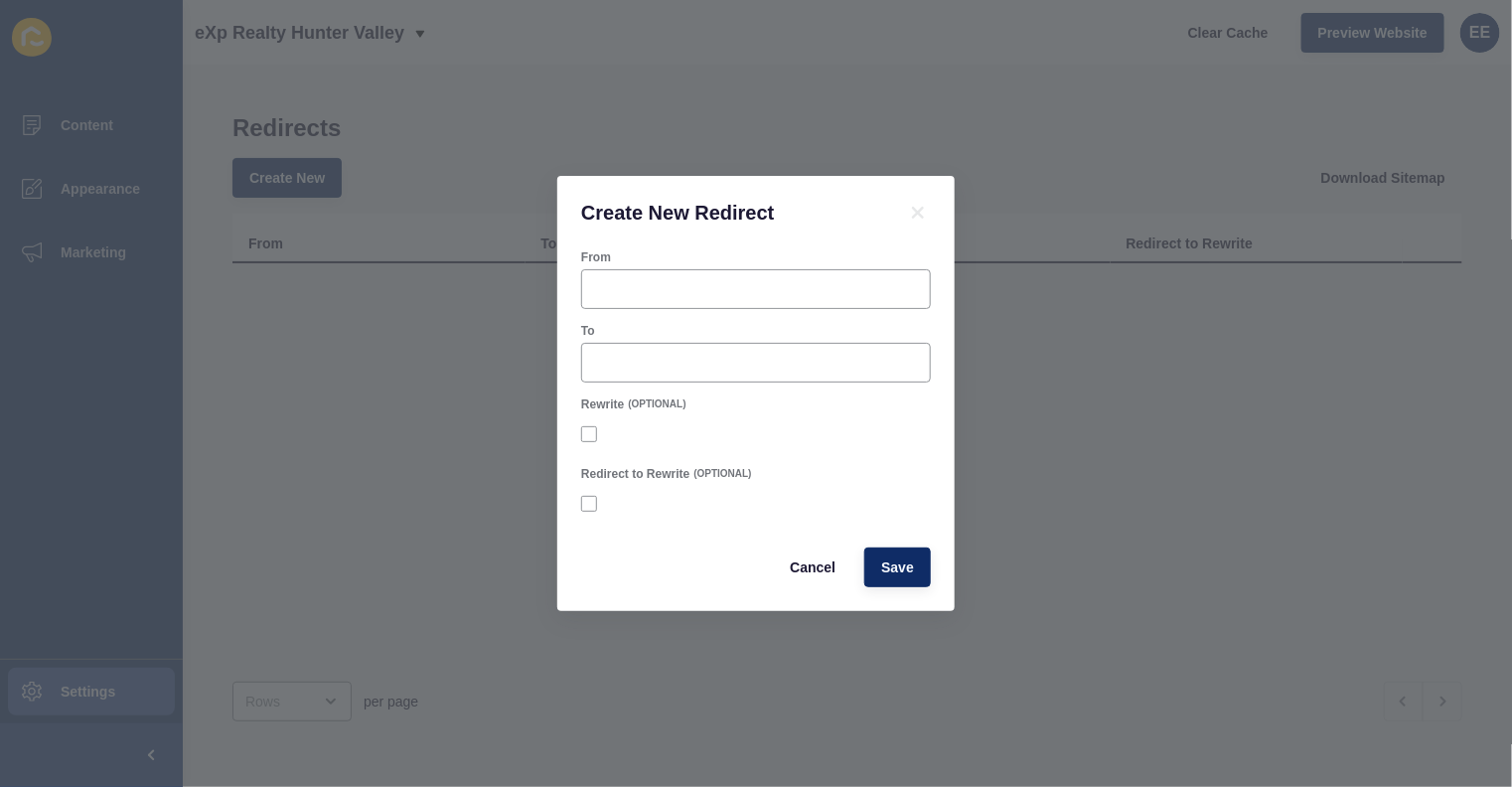click at bounding box center (756, 289) 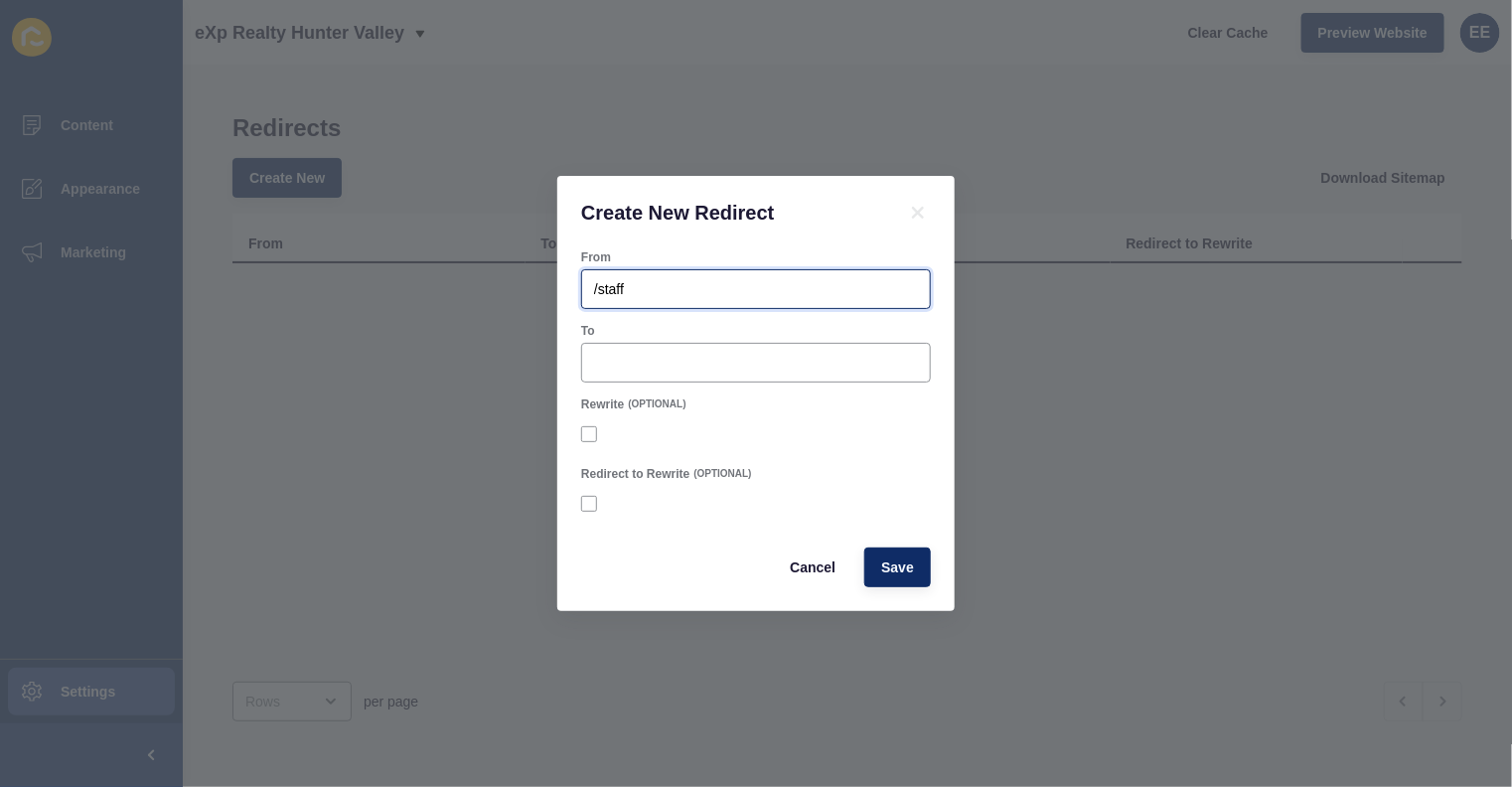 type on "/staff" 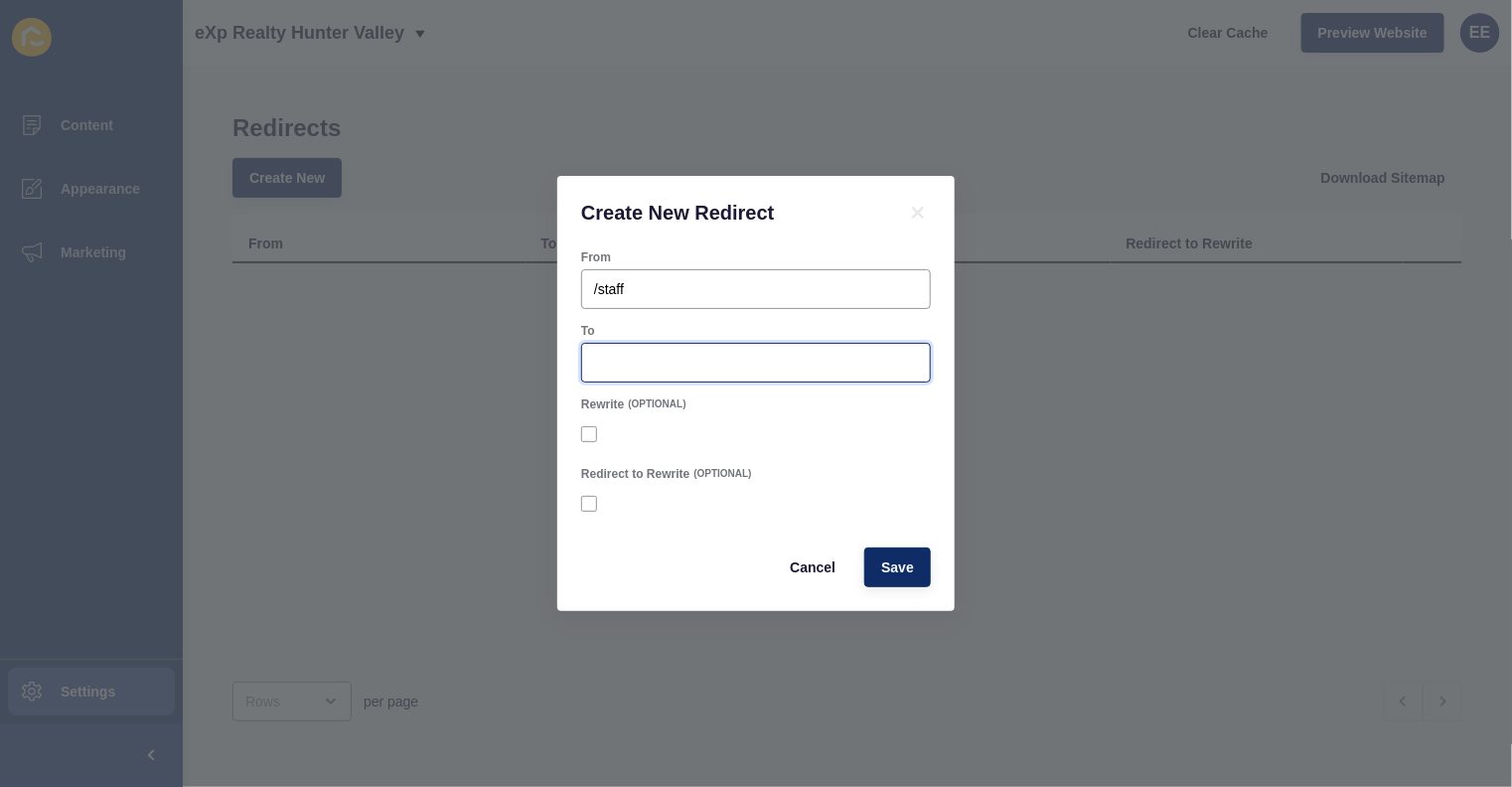 click on "To" at bounding box center (756, 363) 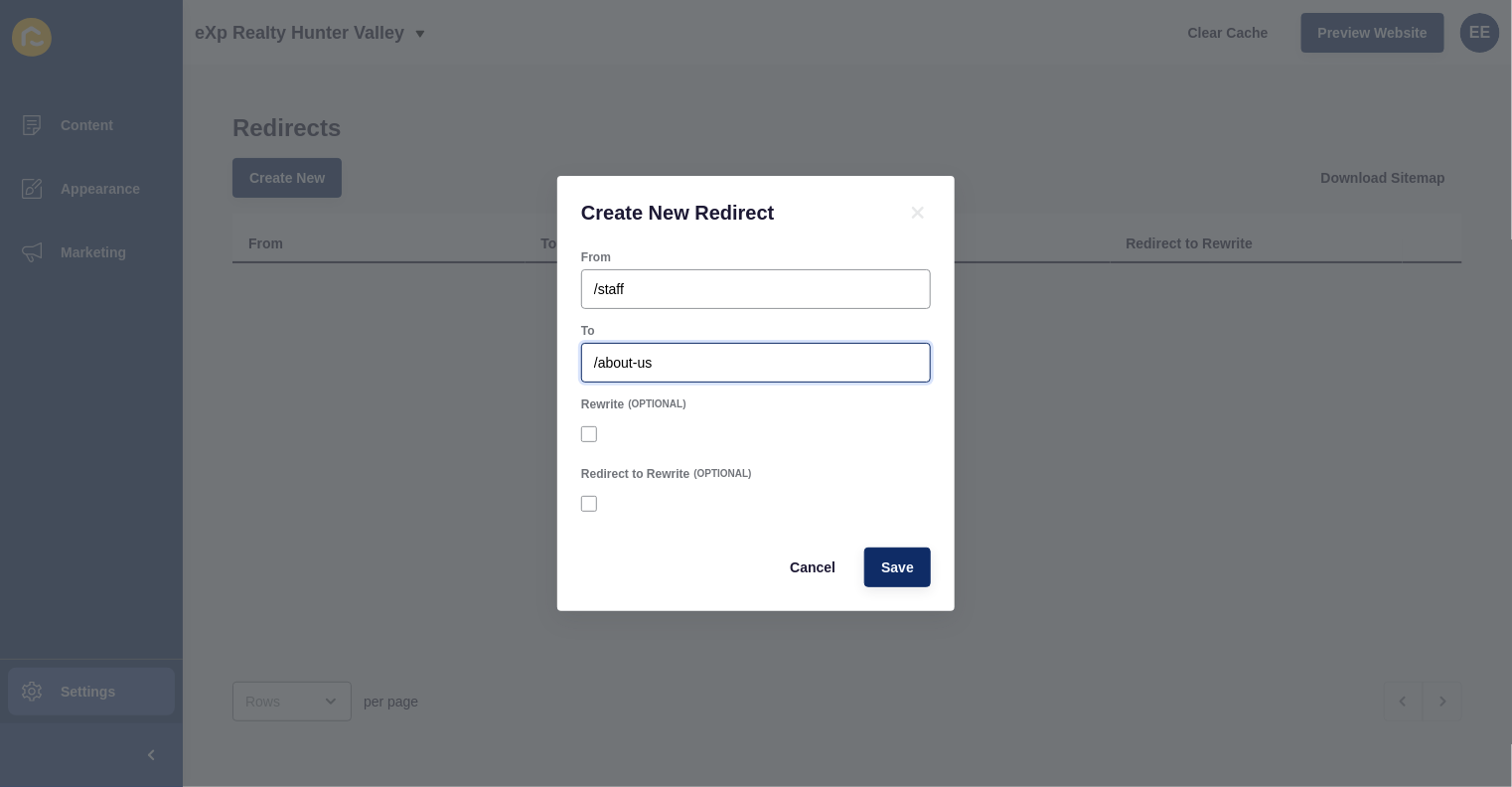 type on "/about-us" 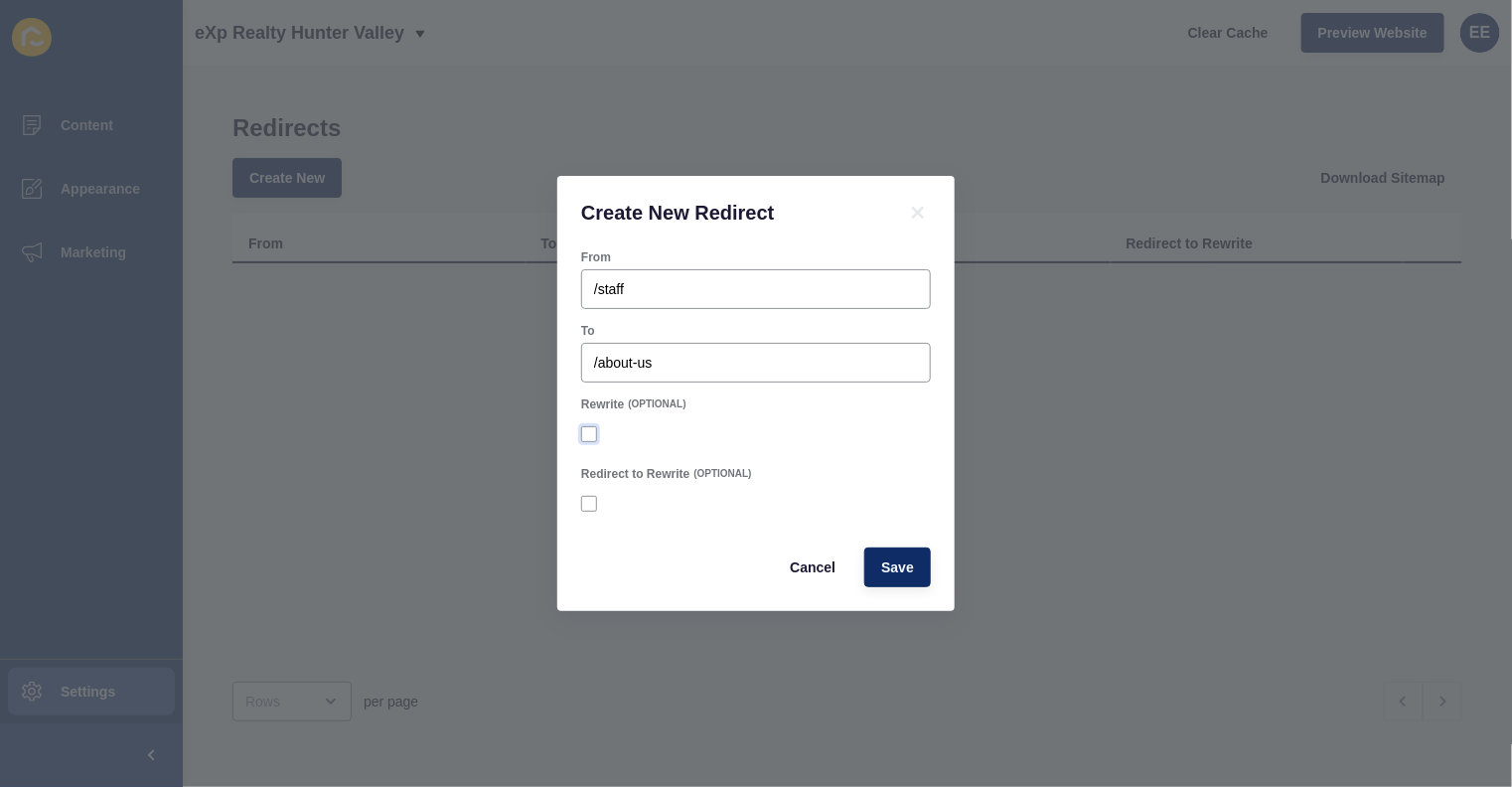click at bounding box center [589, 434] 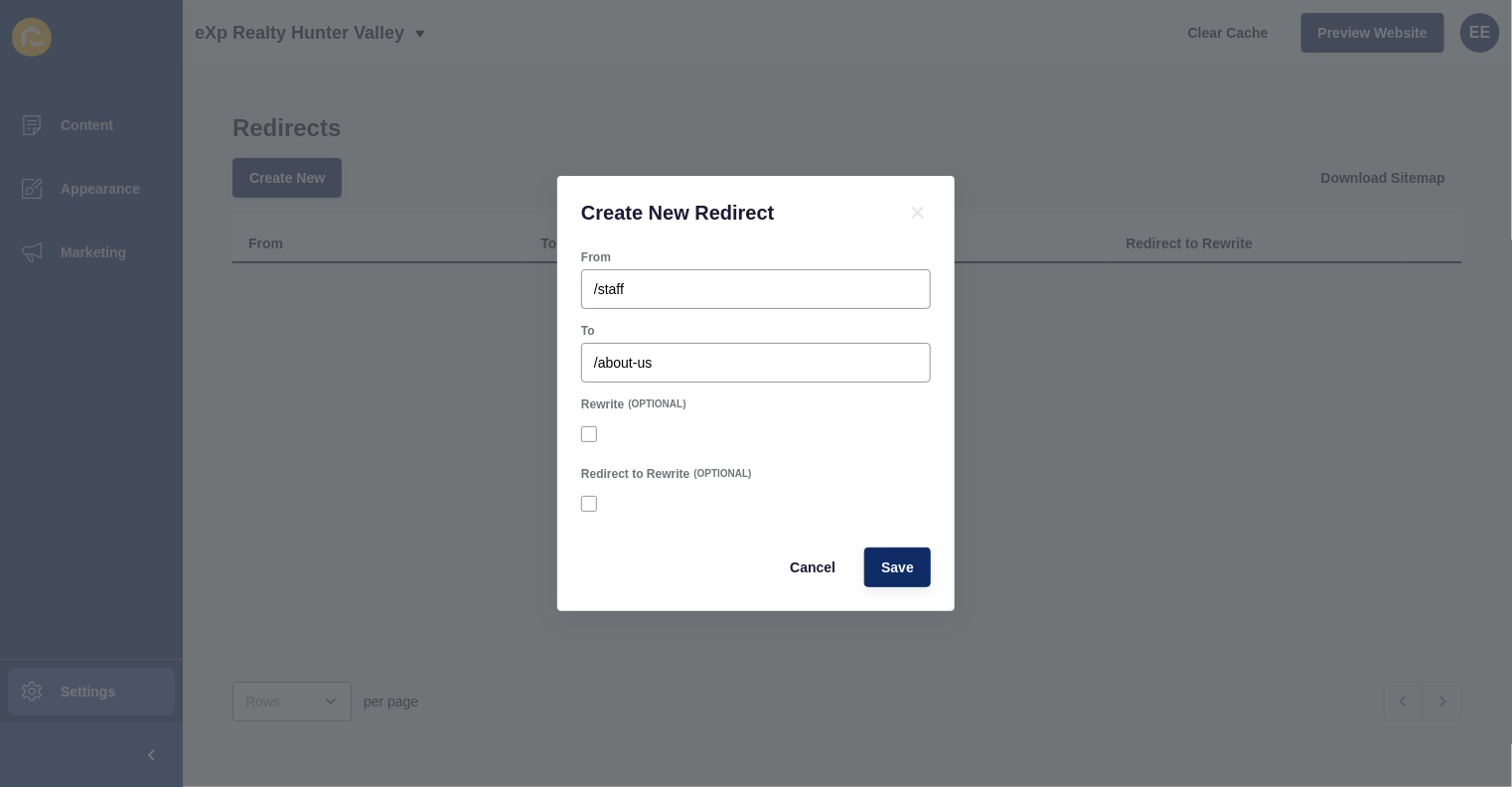 click on "Rewrite" at bounding box center (591, 434) 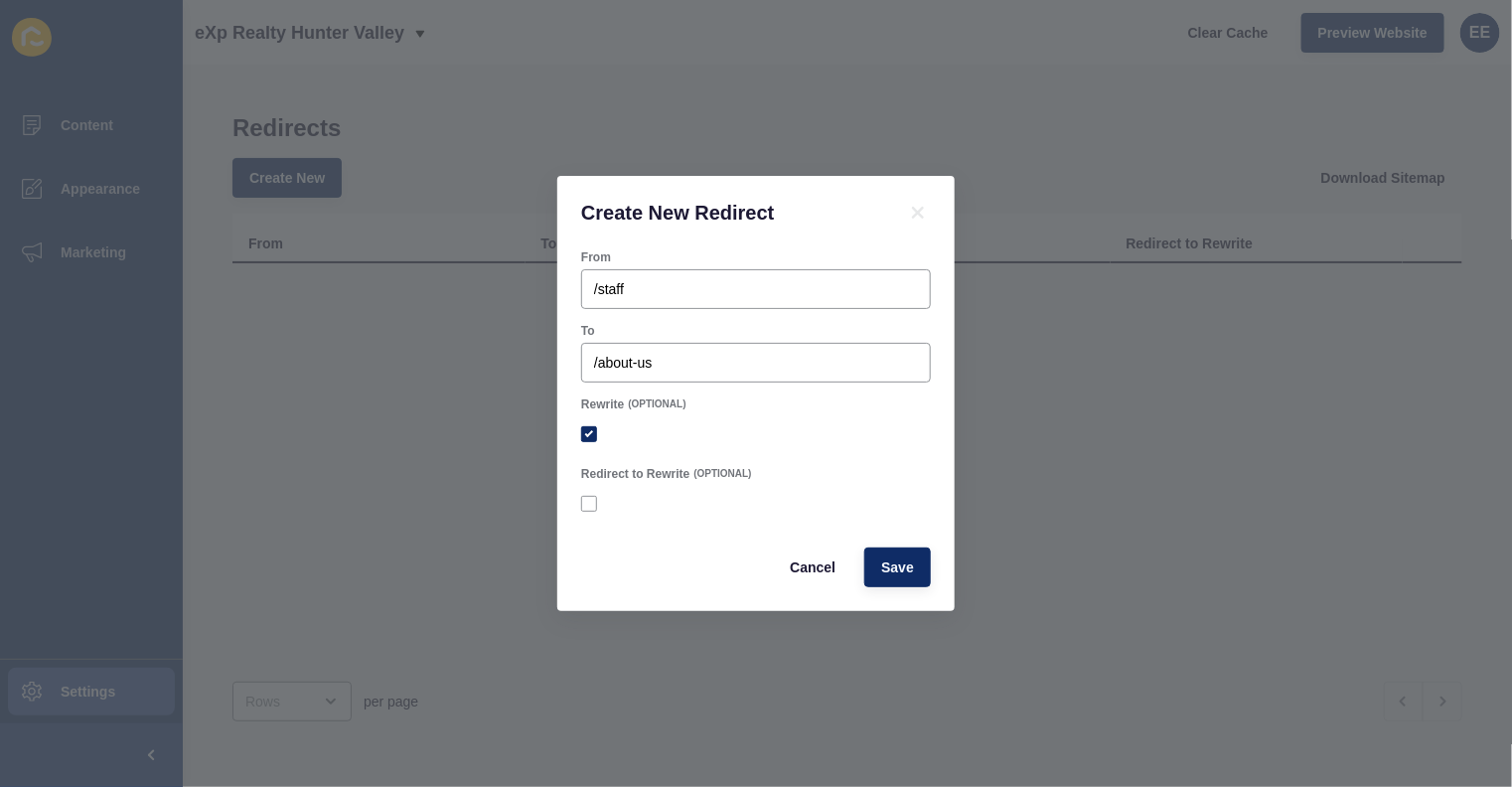 checkbox on "true" 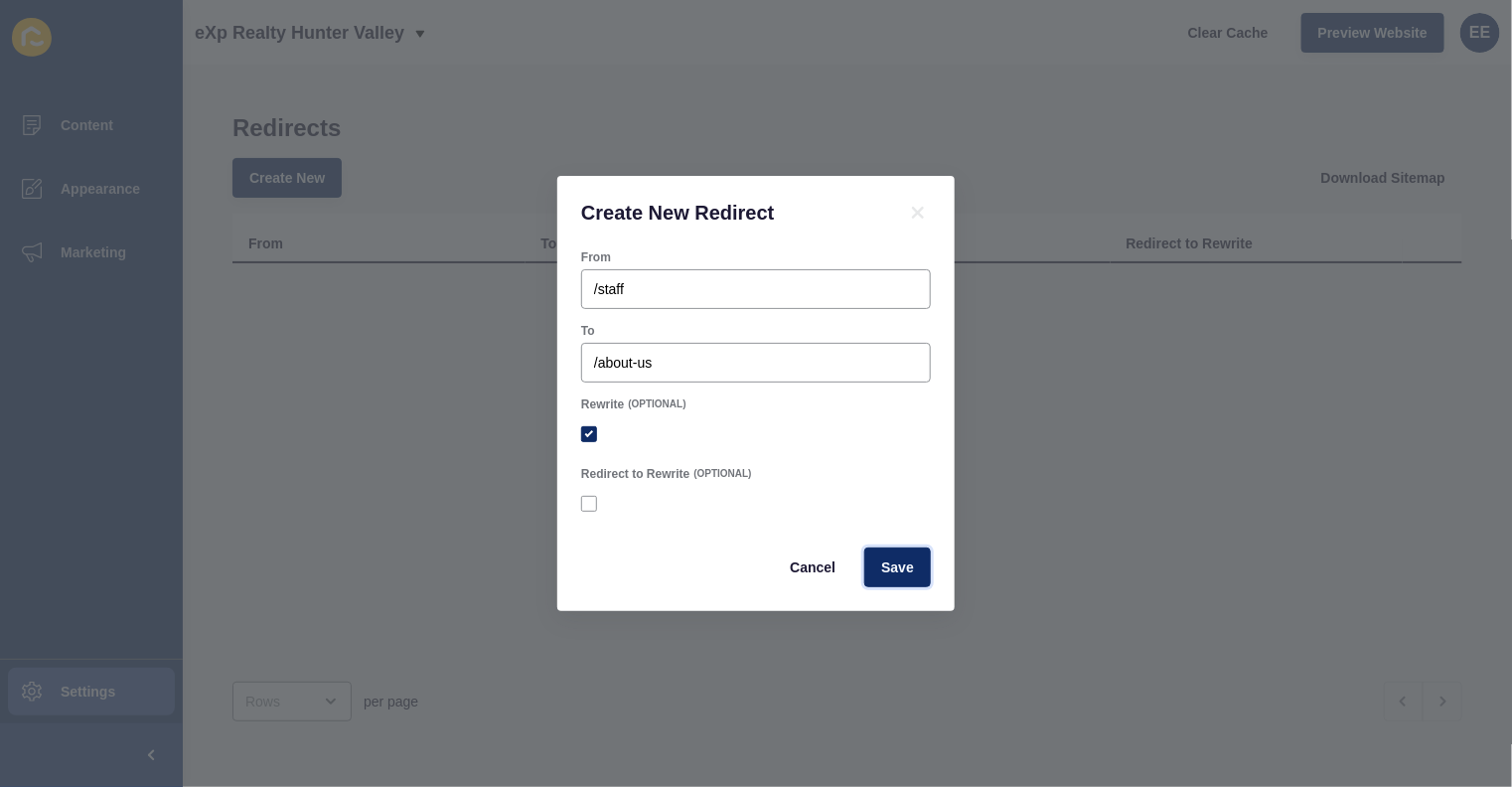 click on "Save" at bounding box center (897, 567) 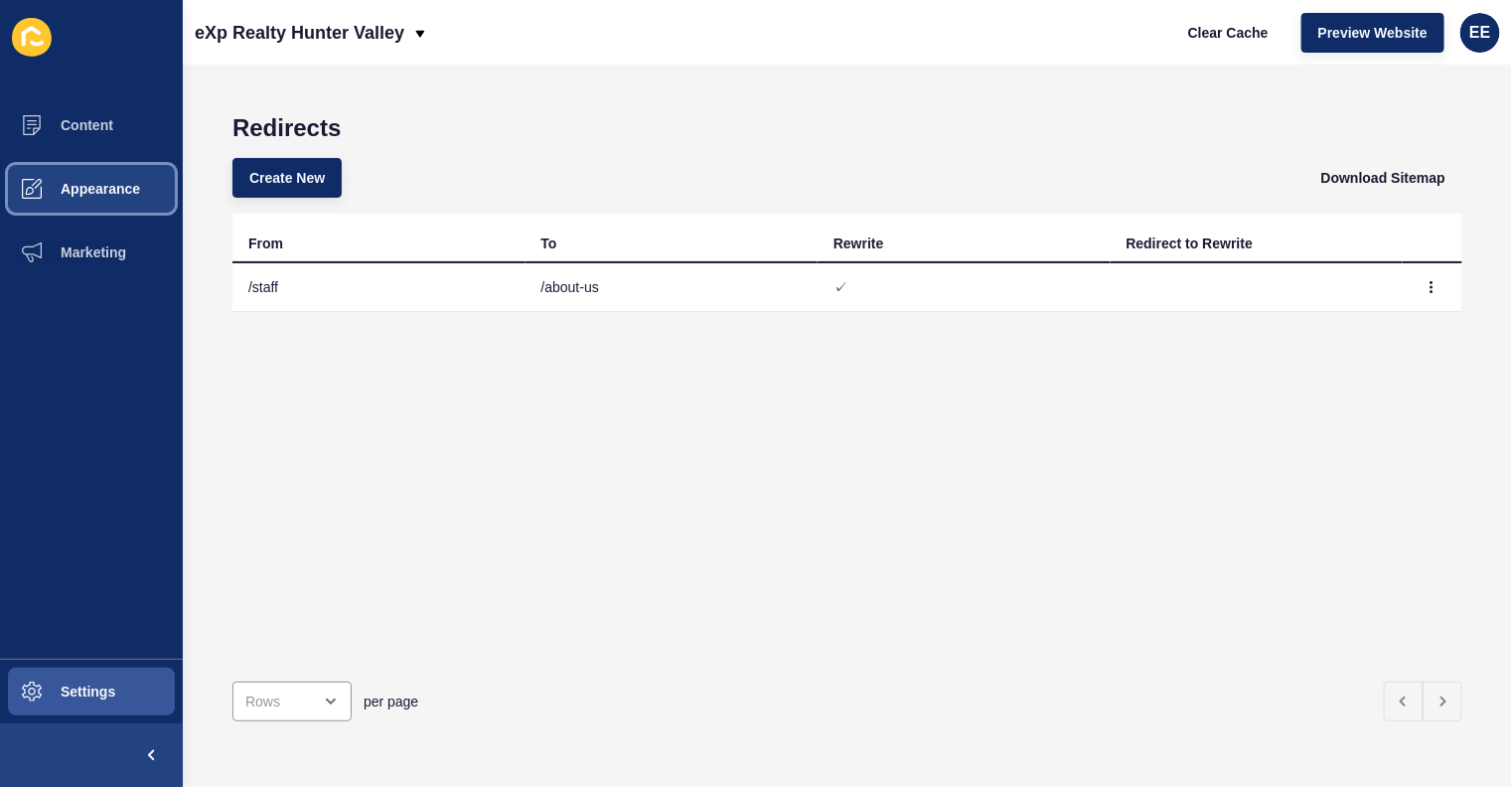 click on "Appearance" at bounding box center (69, 189) 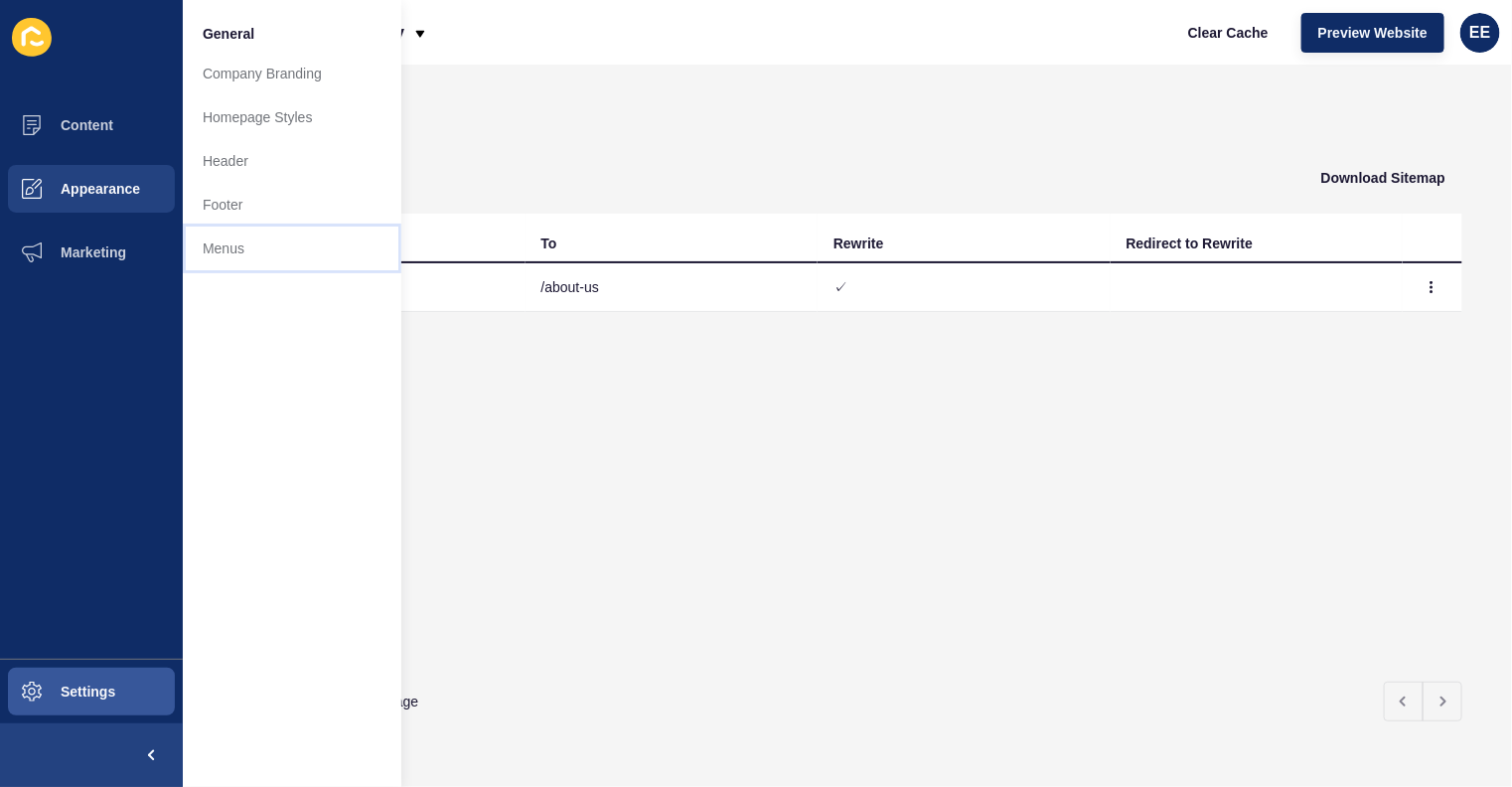click on "Menus" at bounding box center [292, 248] 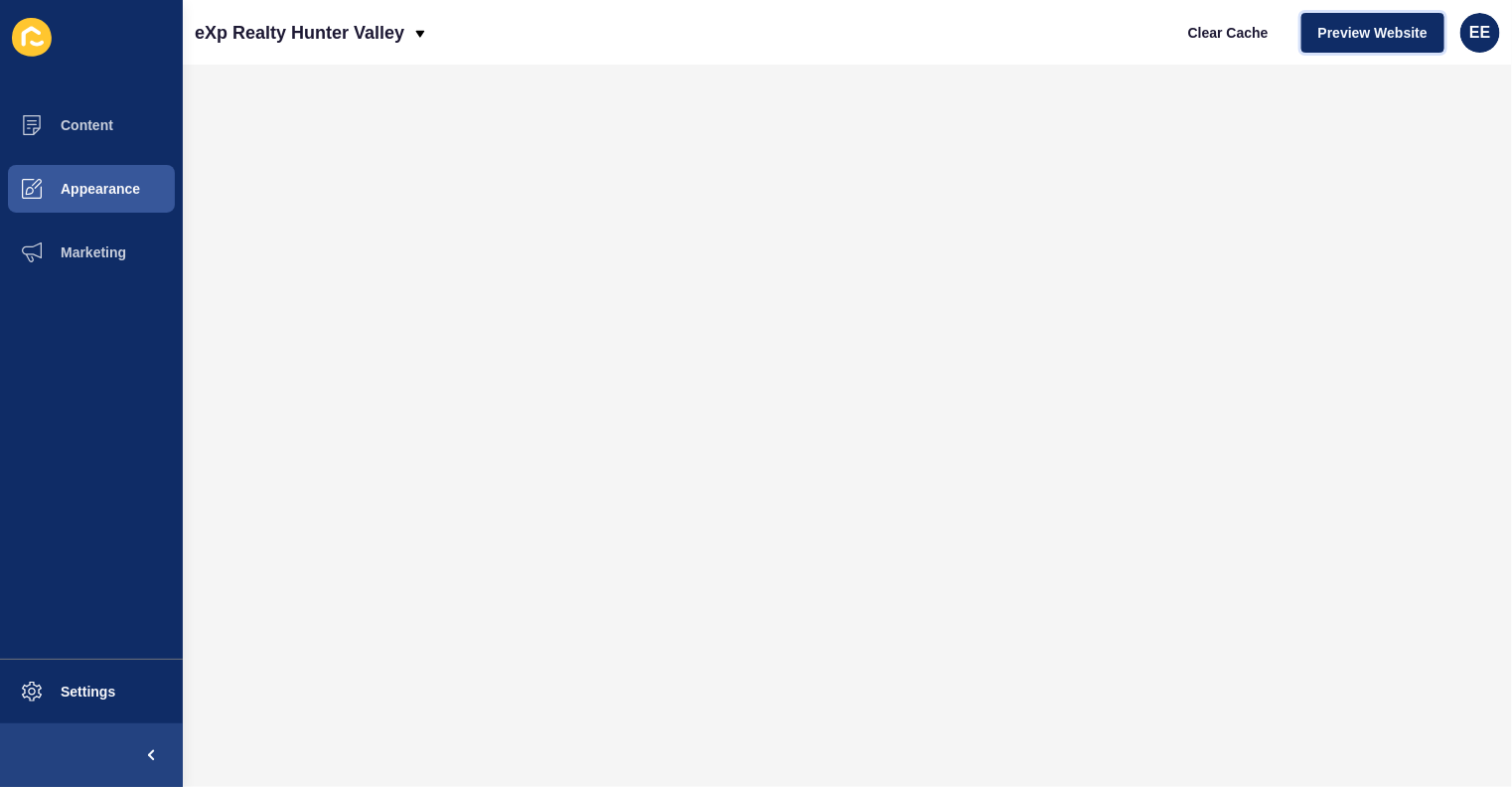 click on "Preview Website" at bounding box center [1373, 33] 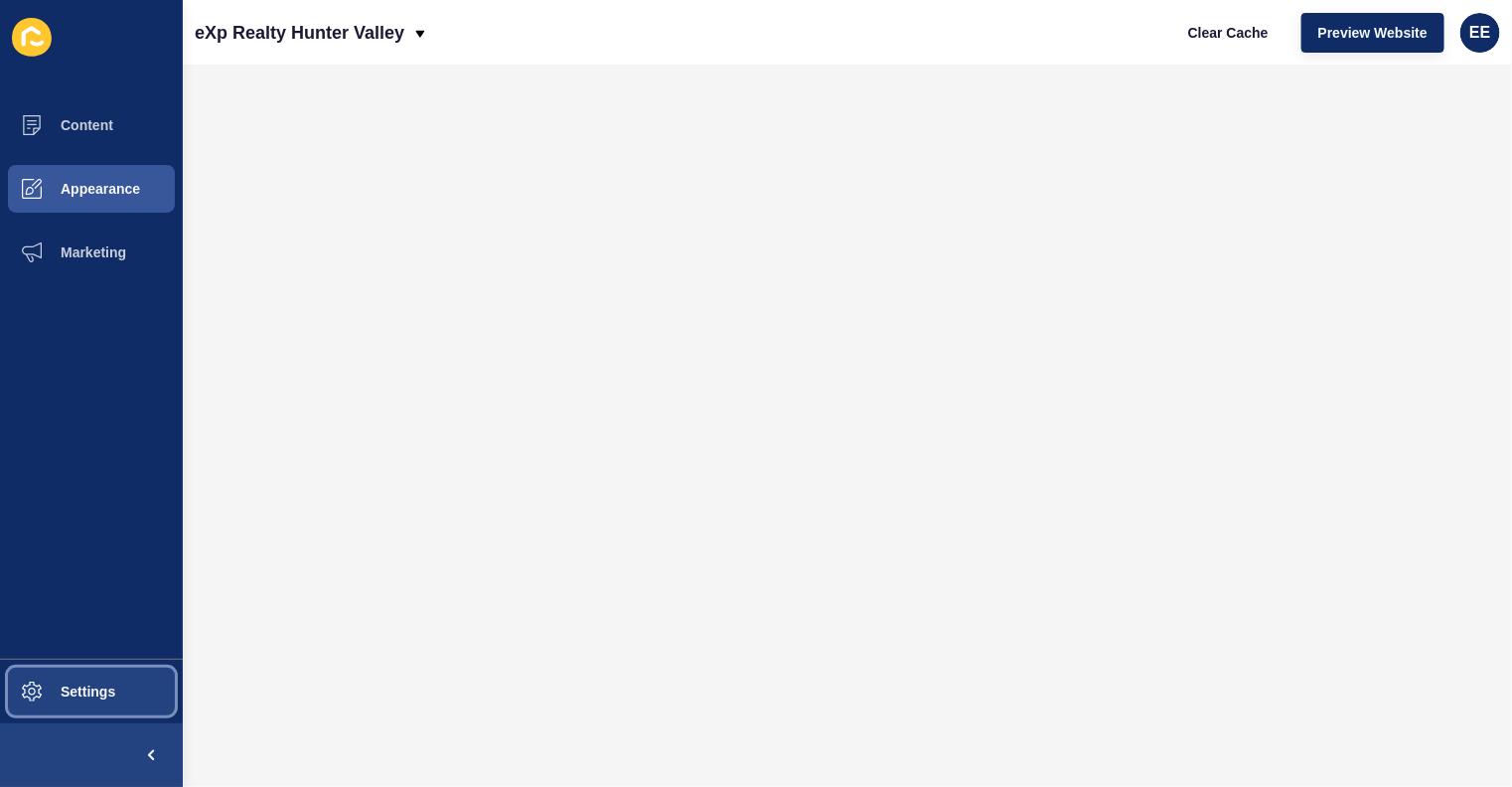 click on "Settings" at bounding box center (56, 692) 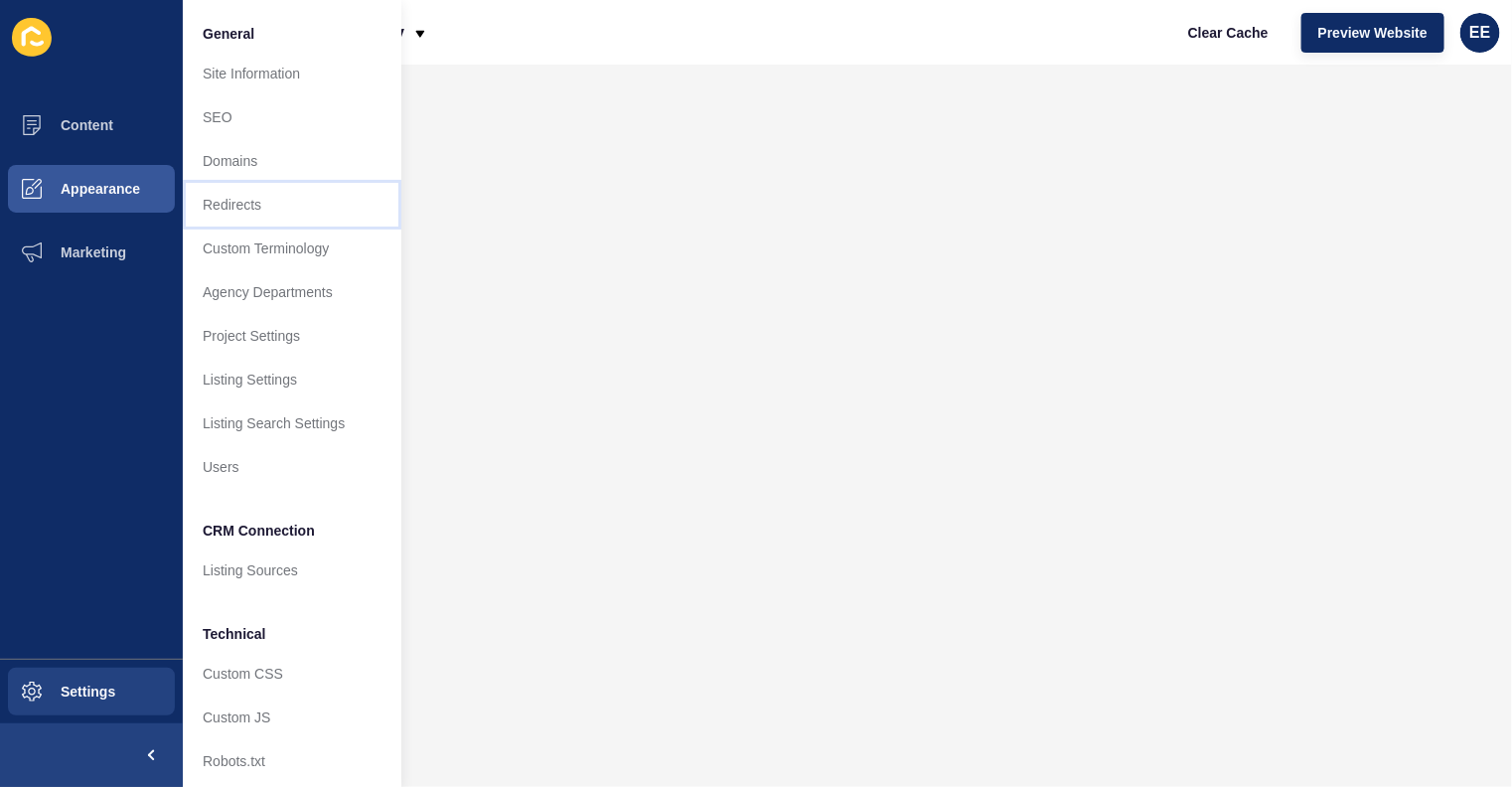 click on "Redirects" at bounding box center (292, 205) 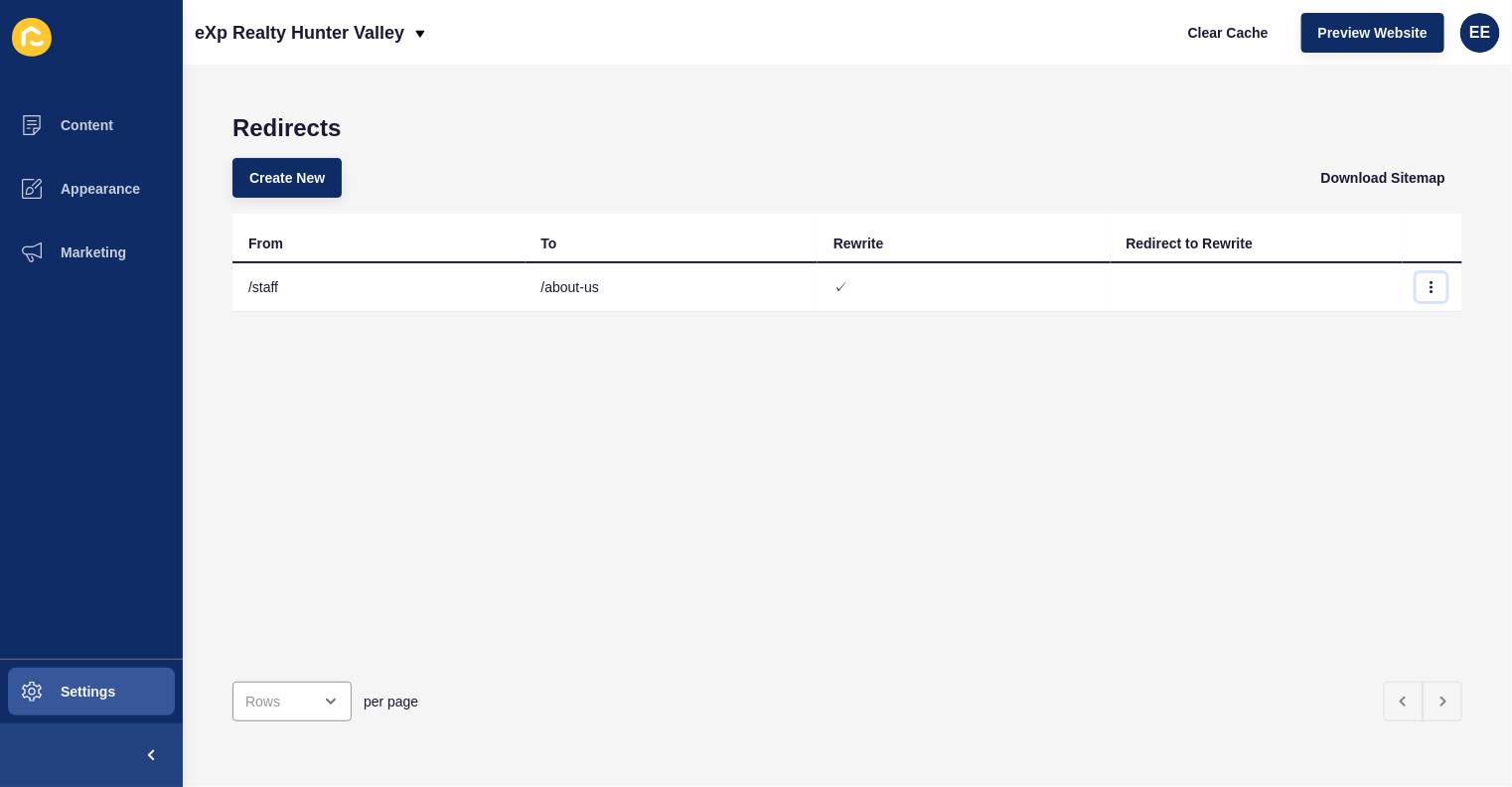 click at bounding box center (1432, 287) 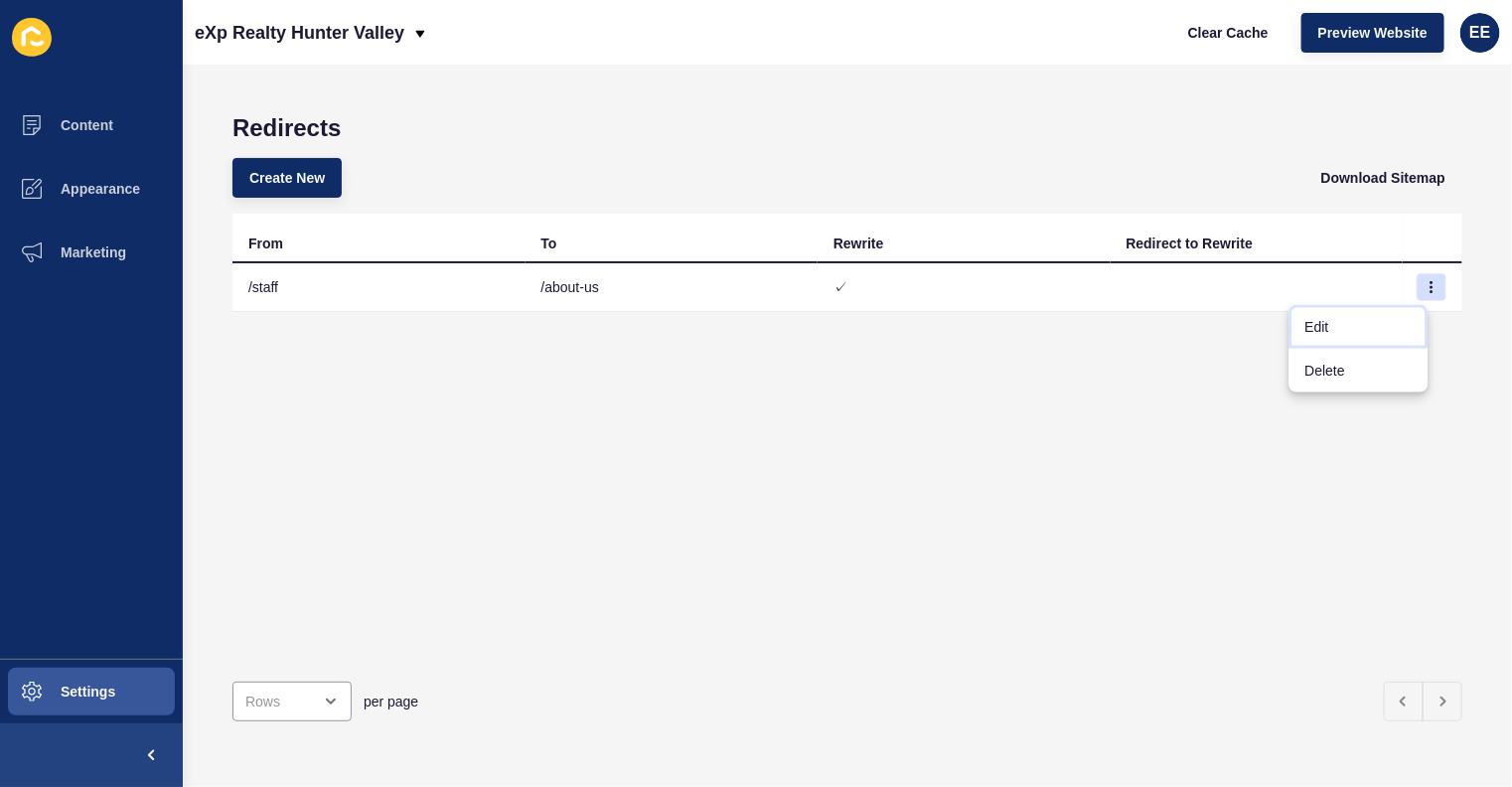 click on "Edit" at bounding box center (1359, 327) 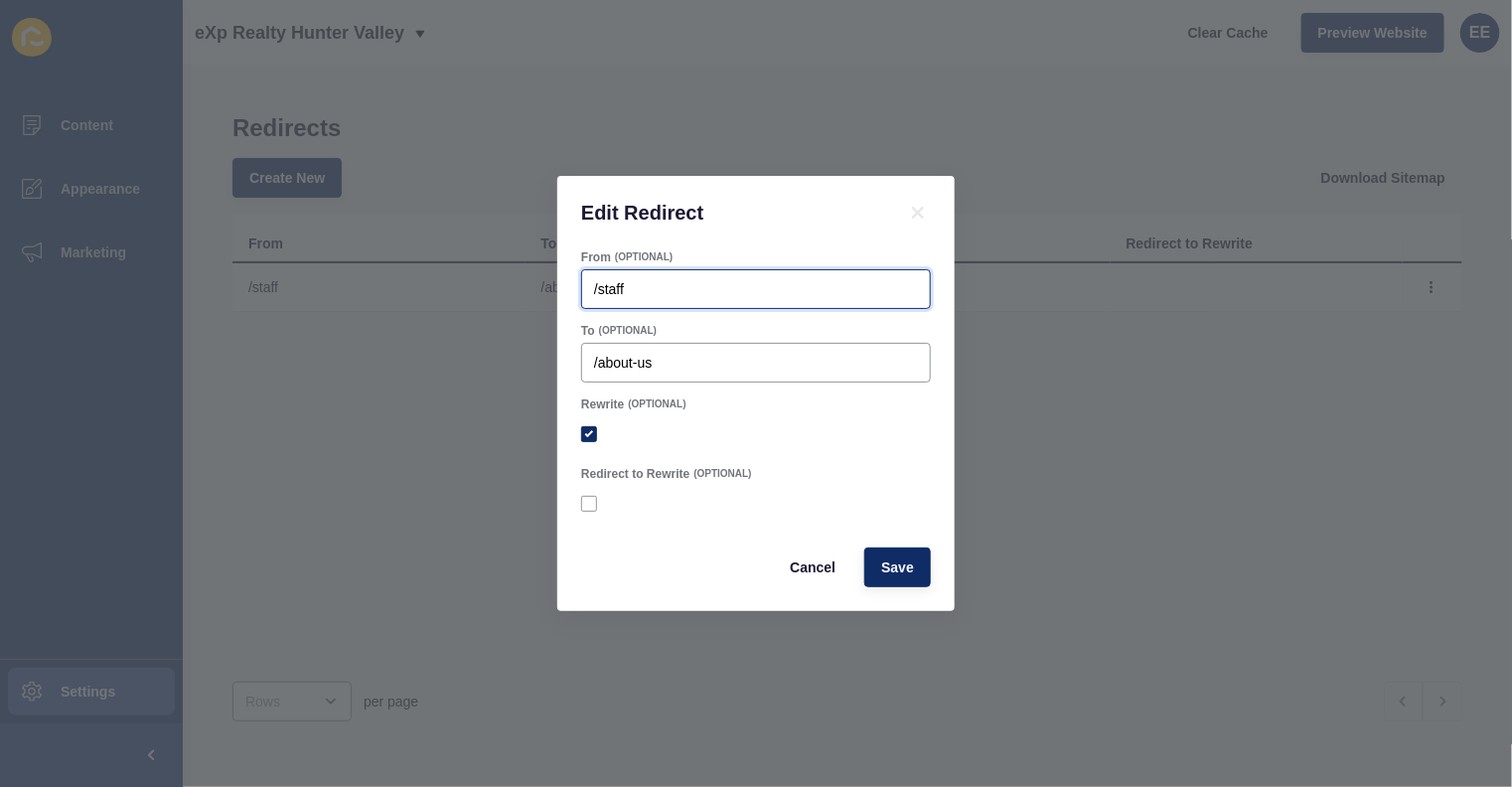 click on "/staff" at bounding box center (756, 289) 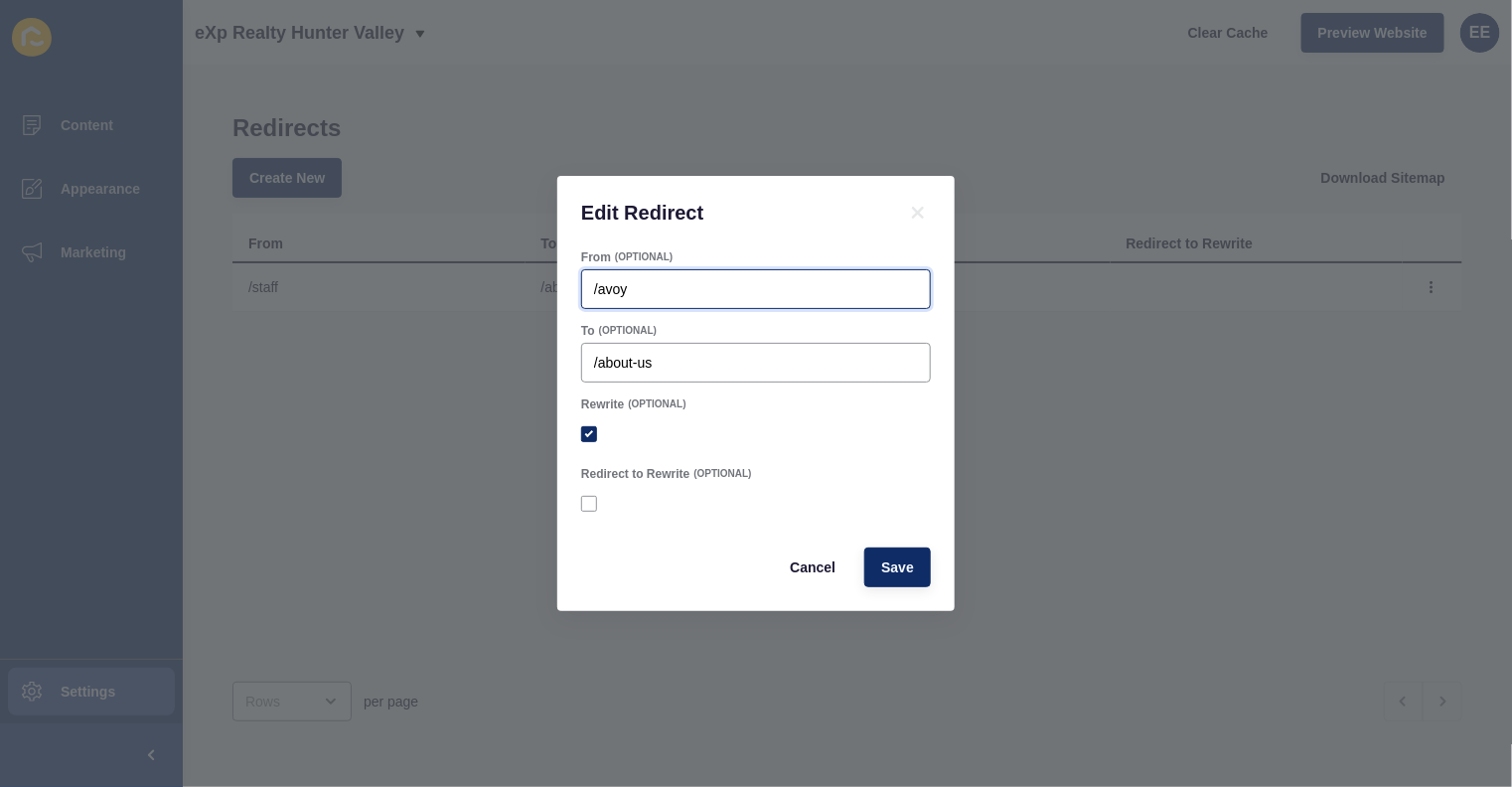 type on "/avo" 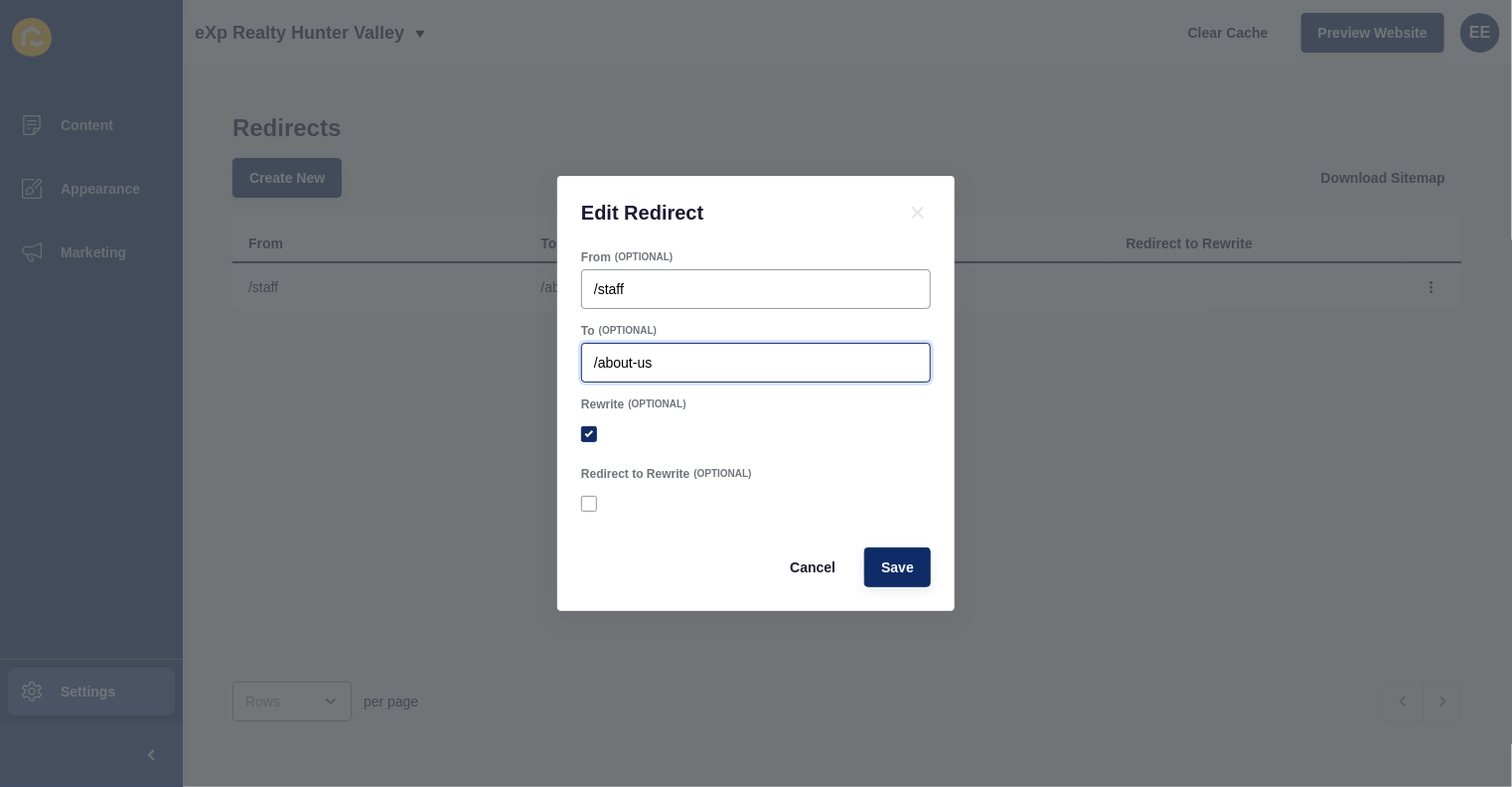 click on "/about-us" at bounding box center [756, 363] 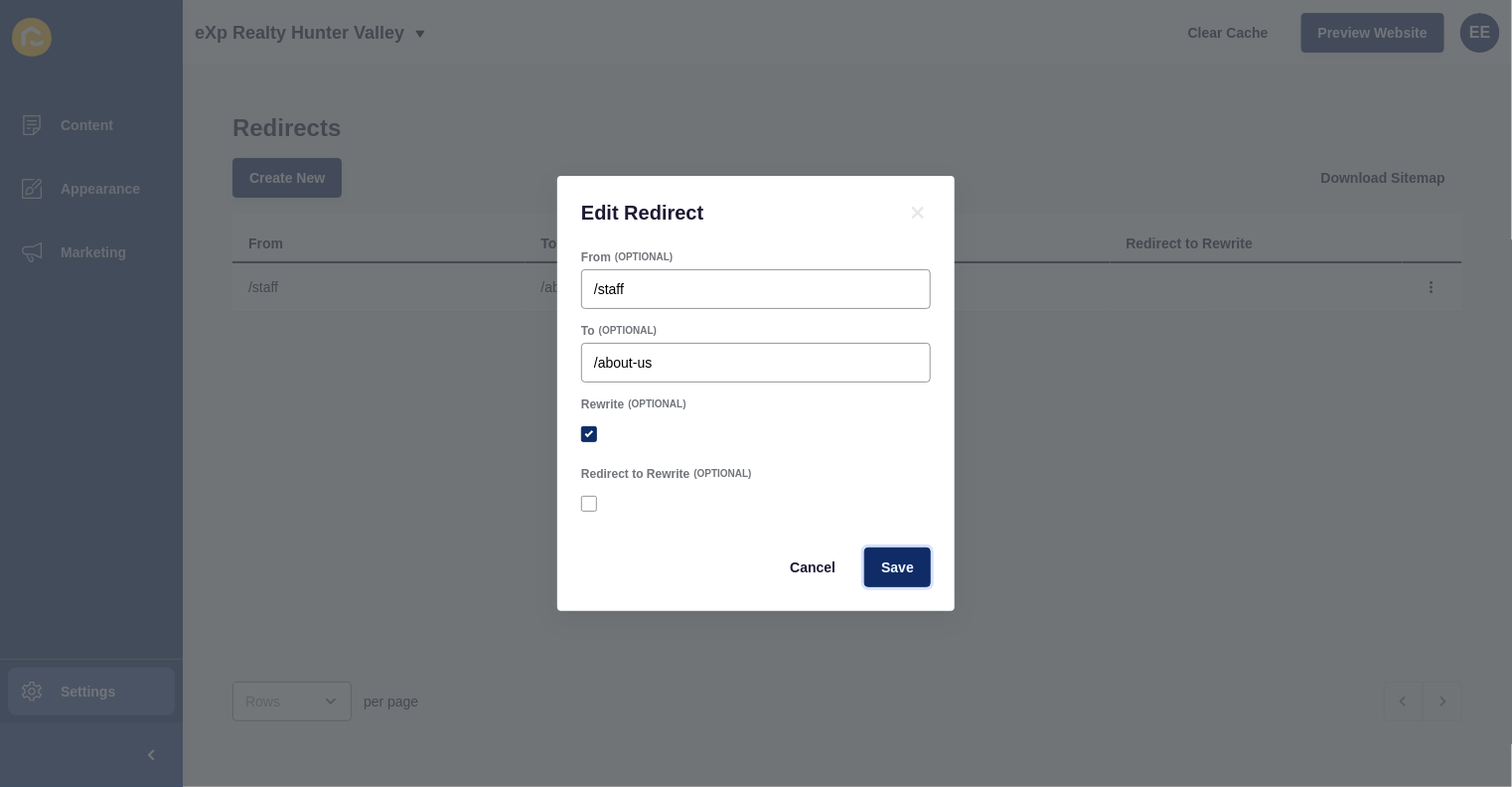 click on "Save" at bounding box center [897, 567] 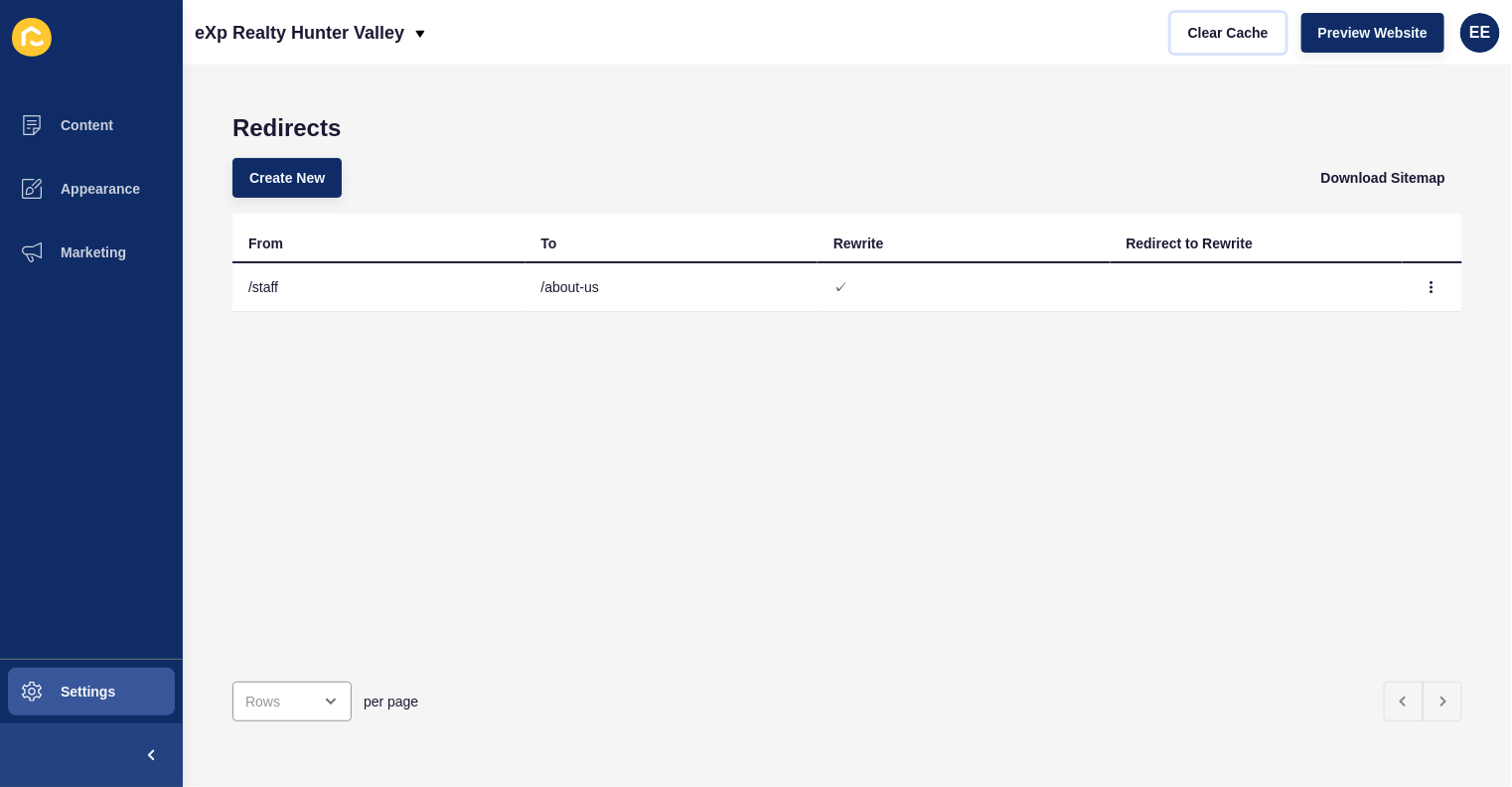 click on "Clear Cache" at bounding box center [1228, 33] 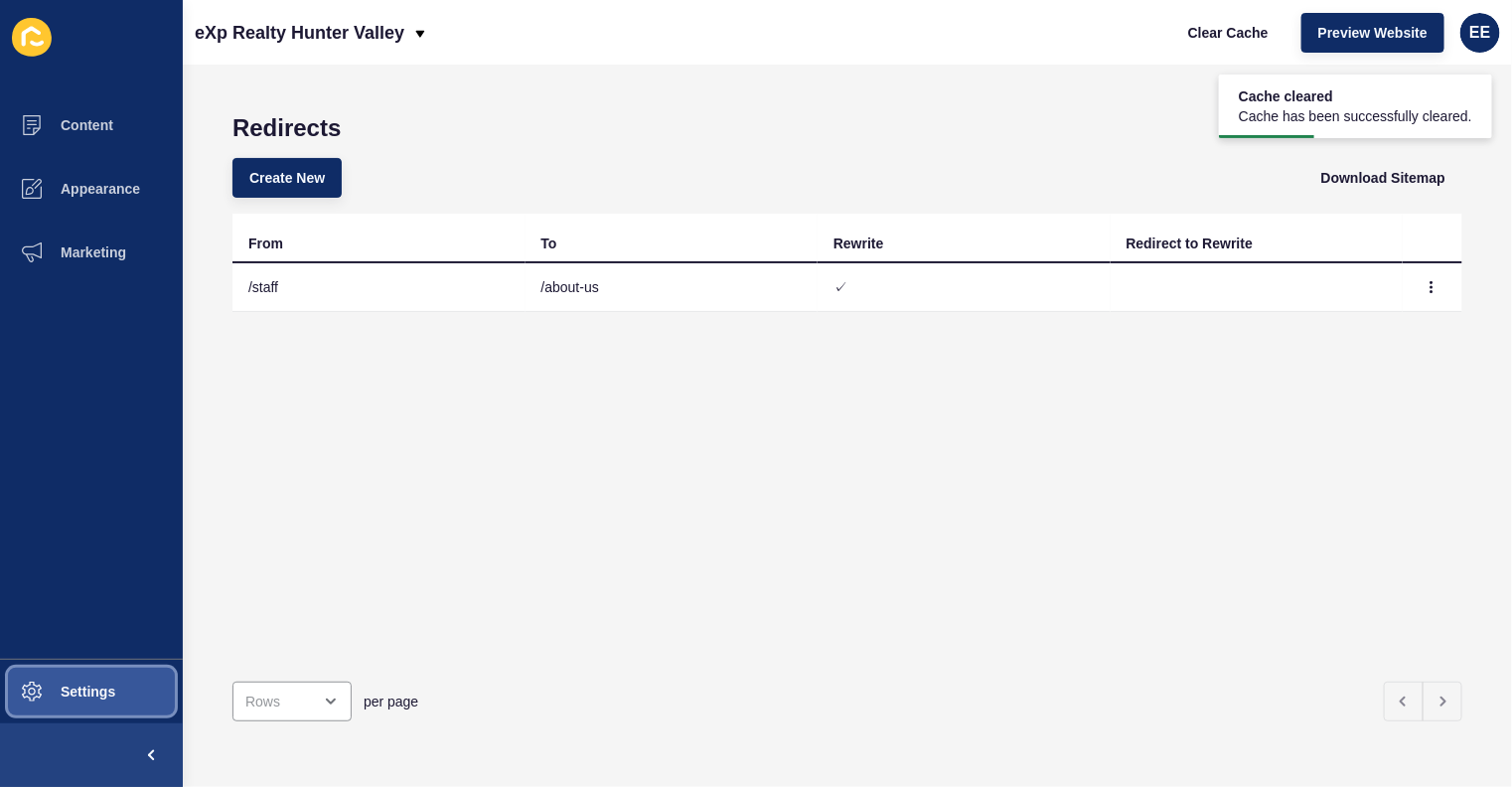 click on "Settings" at bounding box center (91, 692) 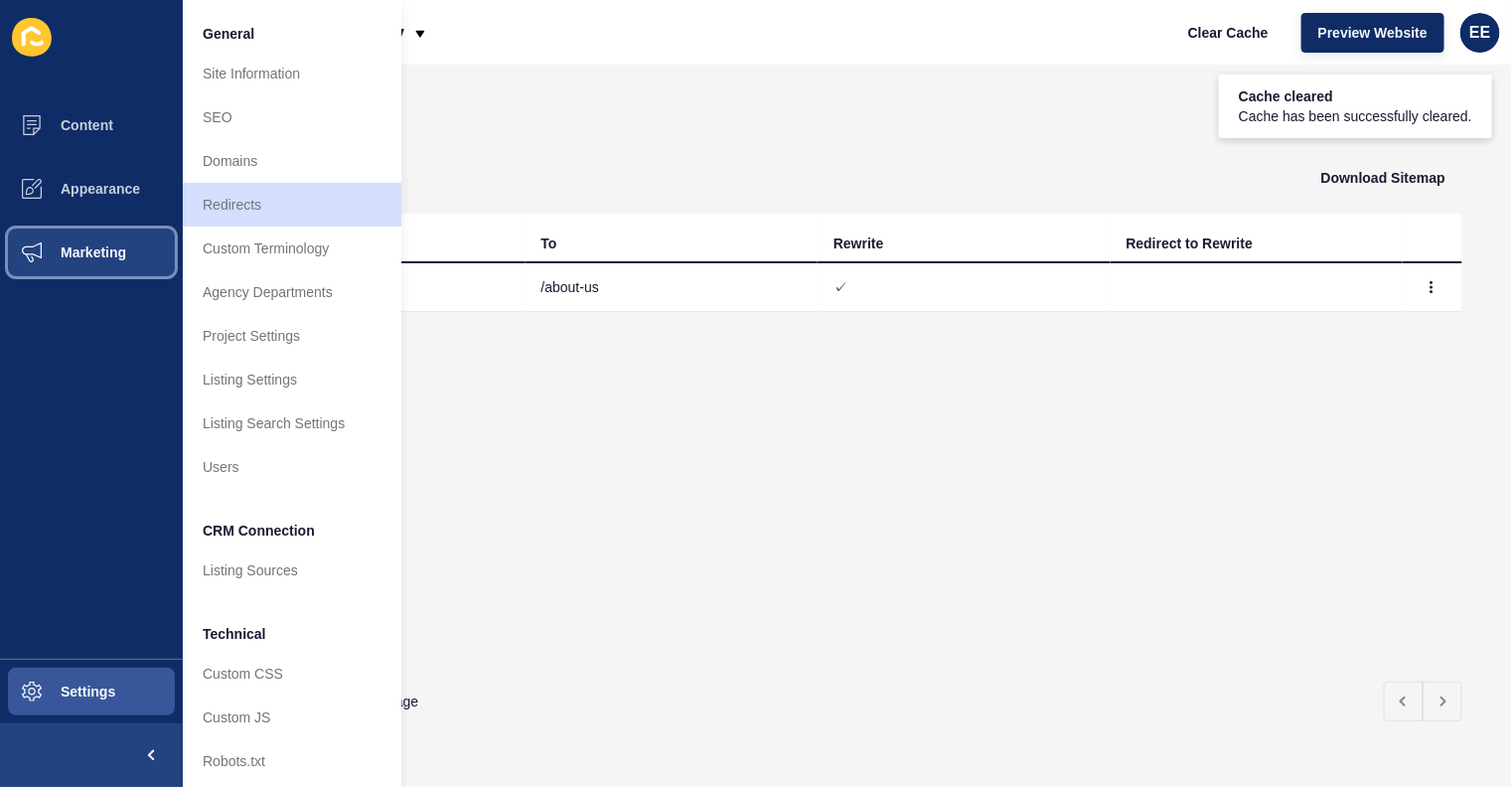 click on "Marketing" at bounding box center (62, 252) 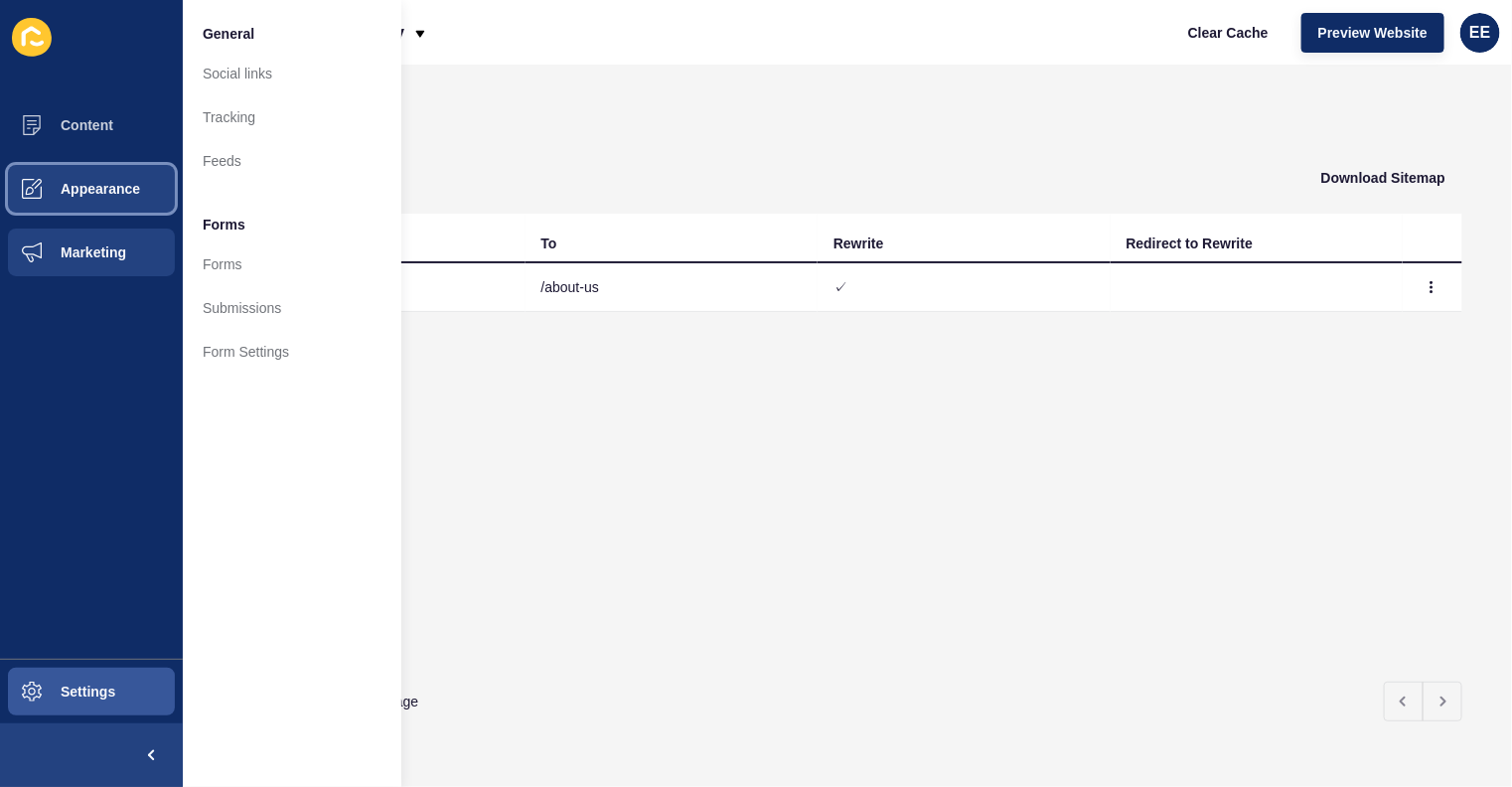 click on "Appearance" at bounding box center [91, 189] 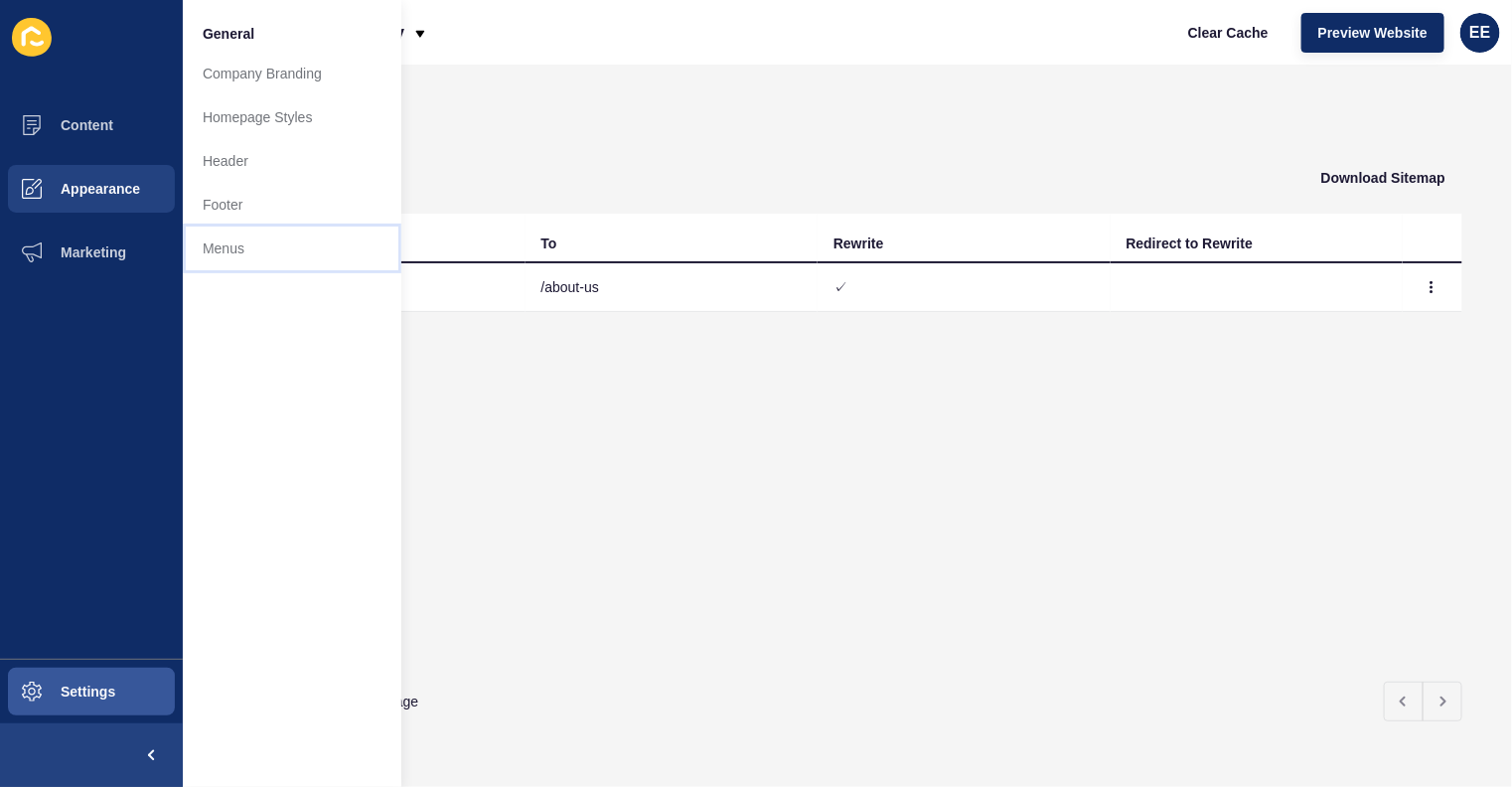click on "Menus" at bounding box center [292, 248] 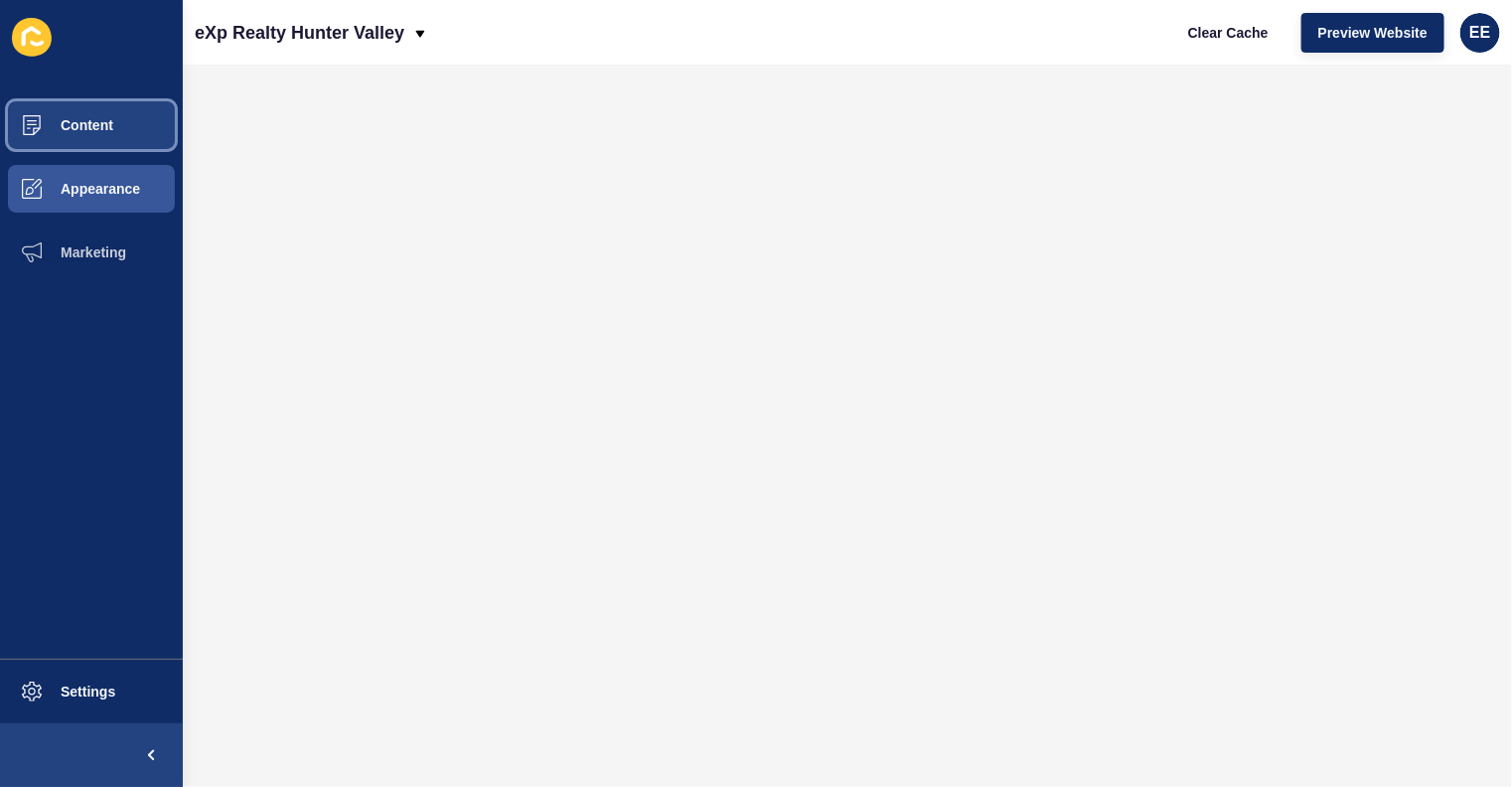 click on "Content" at bounding box center [91, 125] 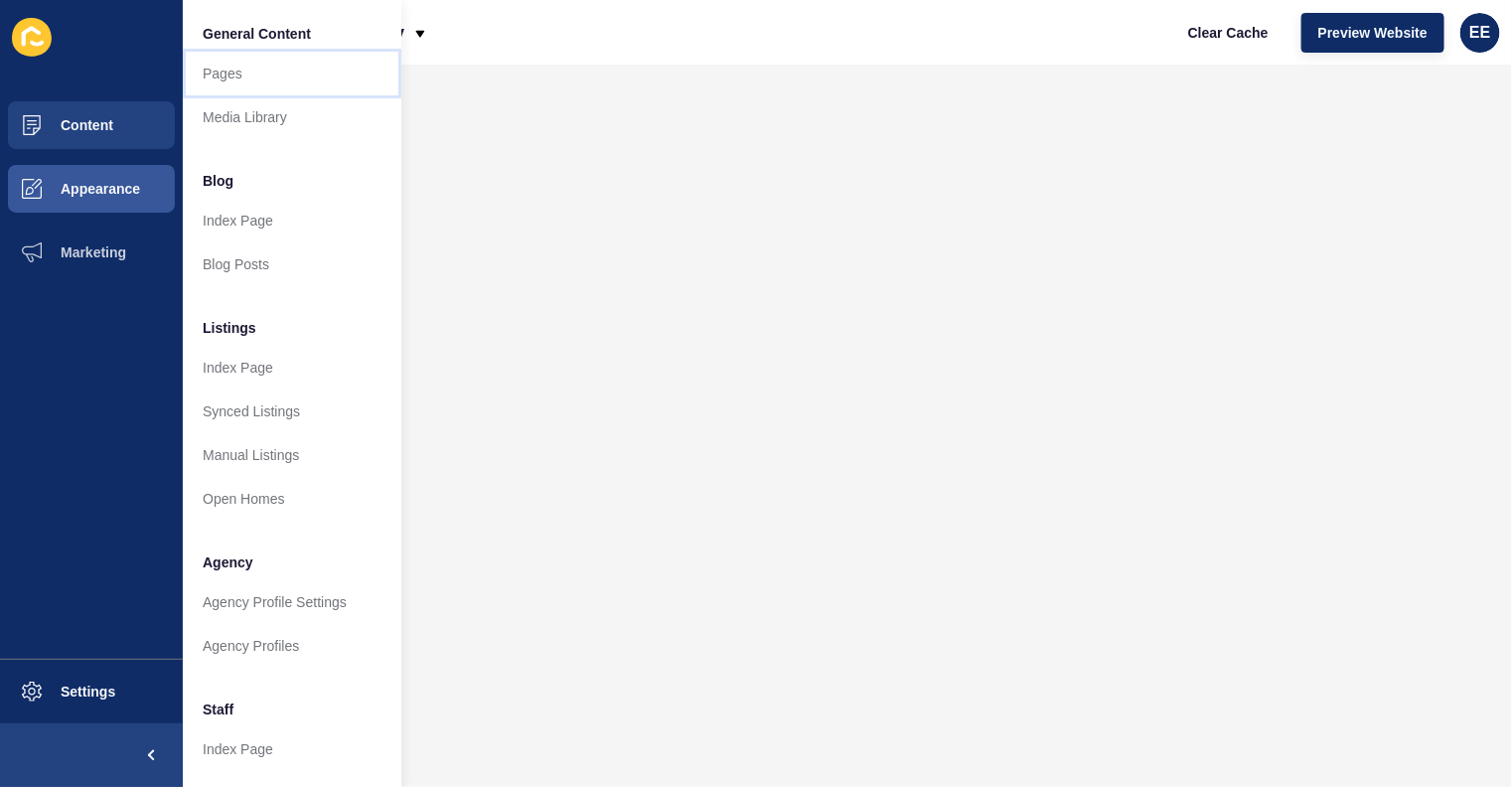 click on "Pages" at bounding box center [292, 74] 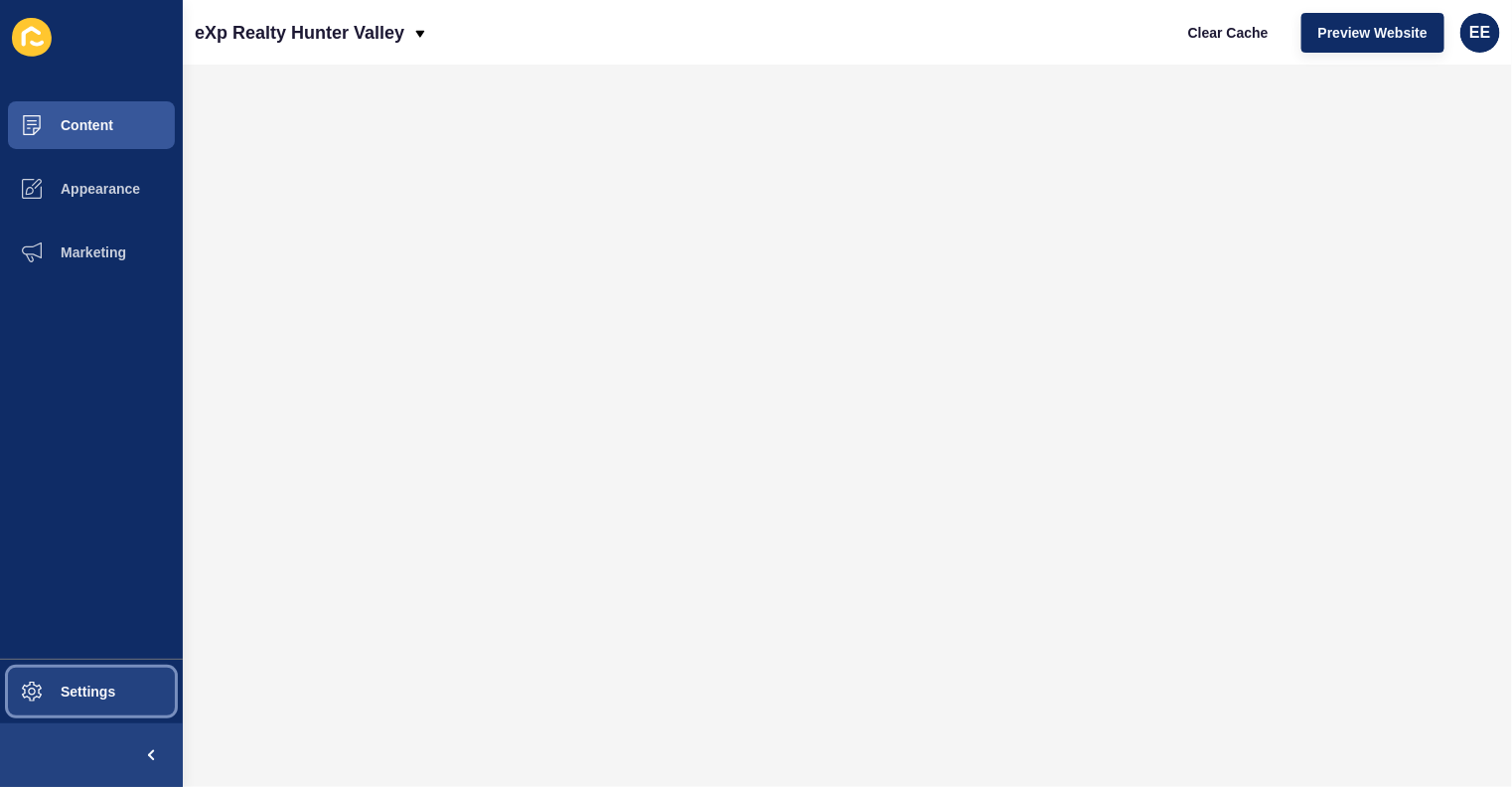 click on "Settings" at bounding box center (56, 692) 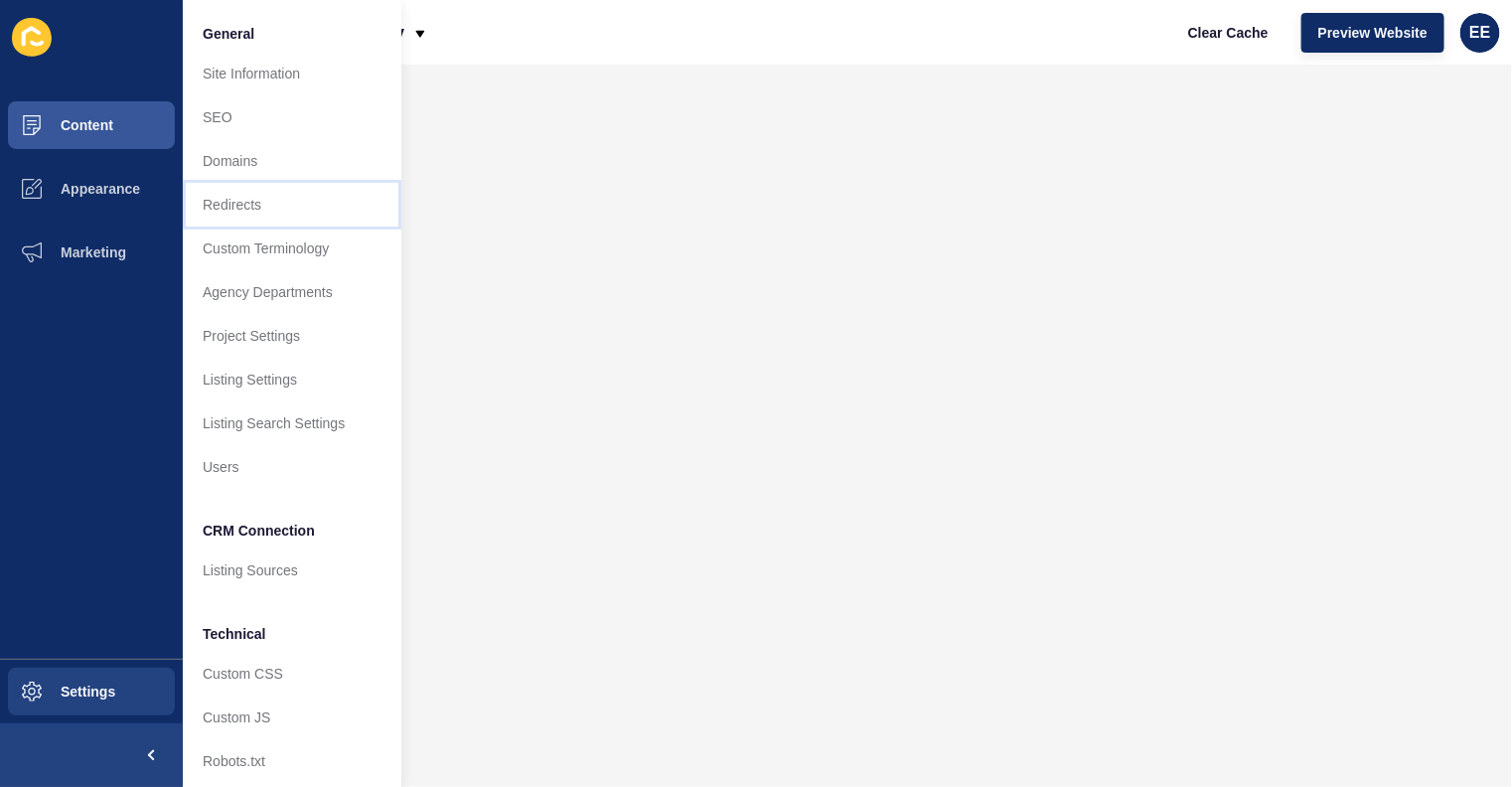 click on "Redirects" at bounding box center (292, 205) 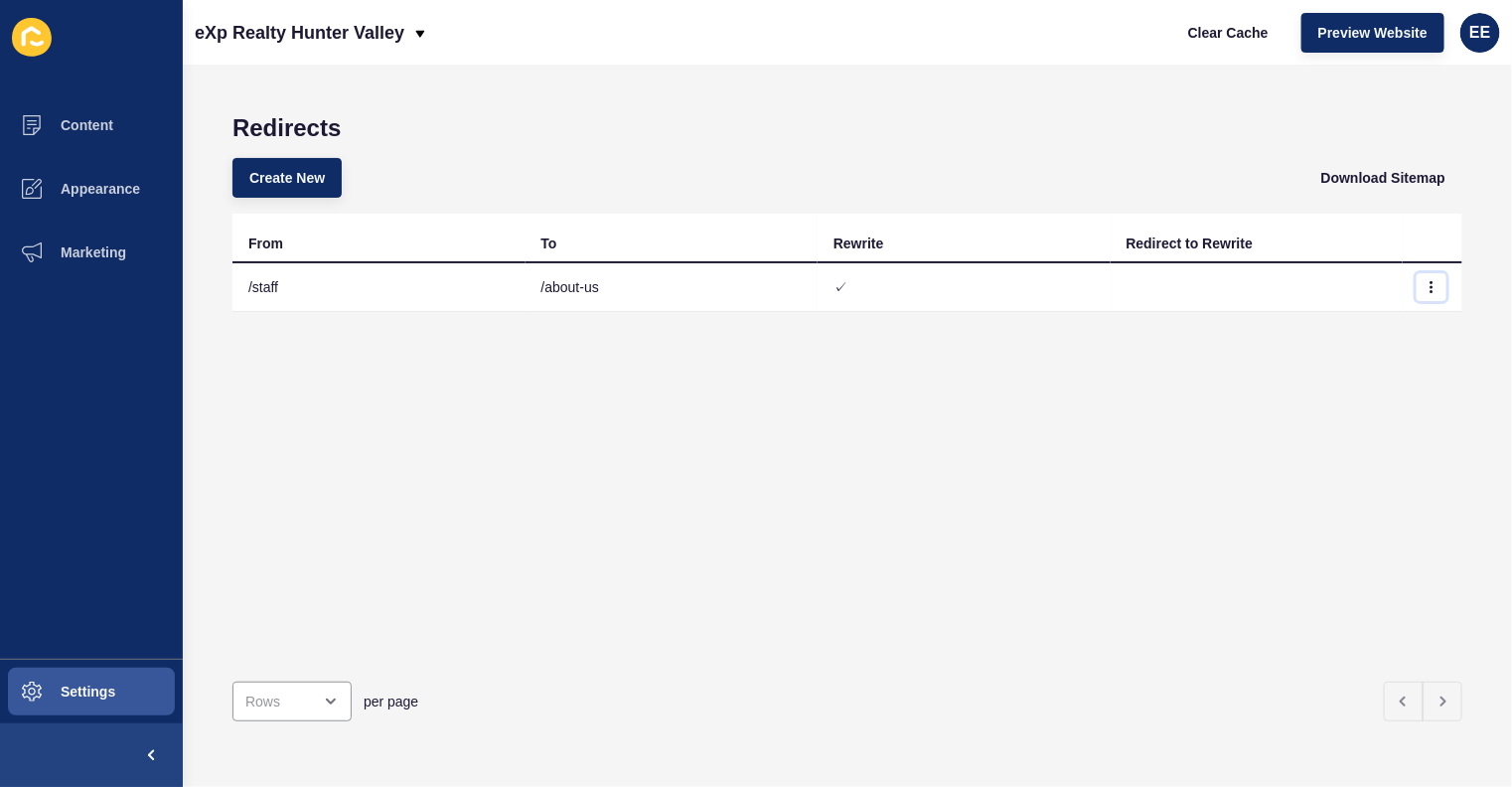 click at bounding box center (1432, 287) 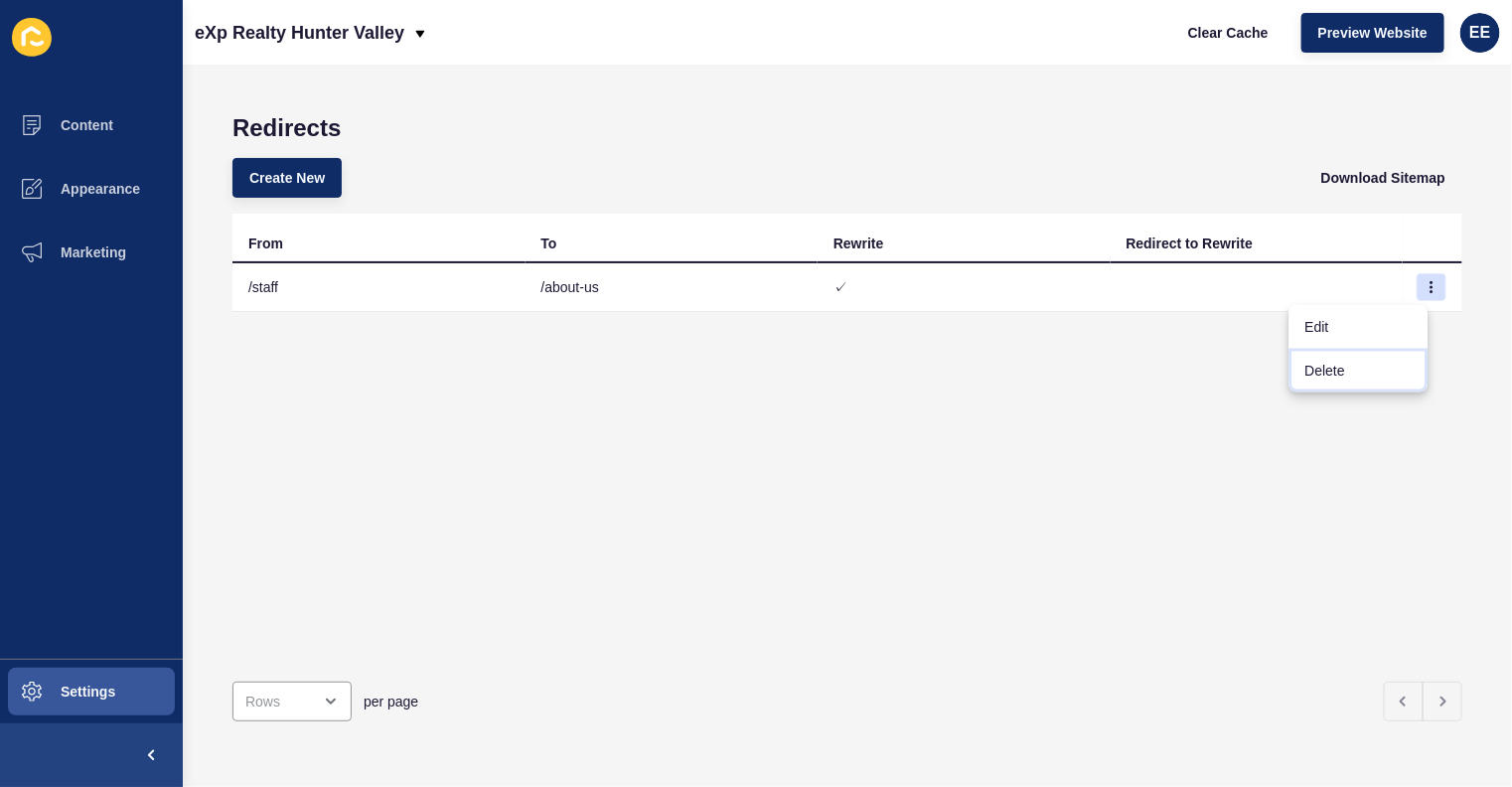 click on "Delete" at bounding box center [1359, 327] 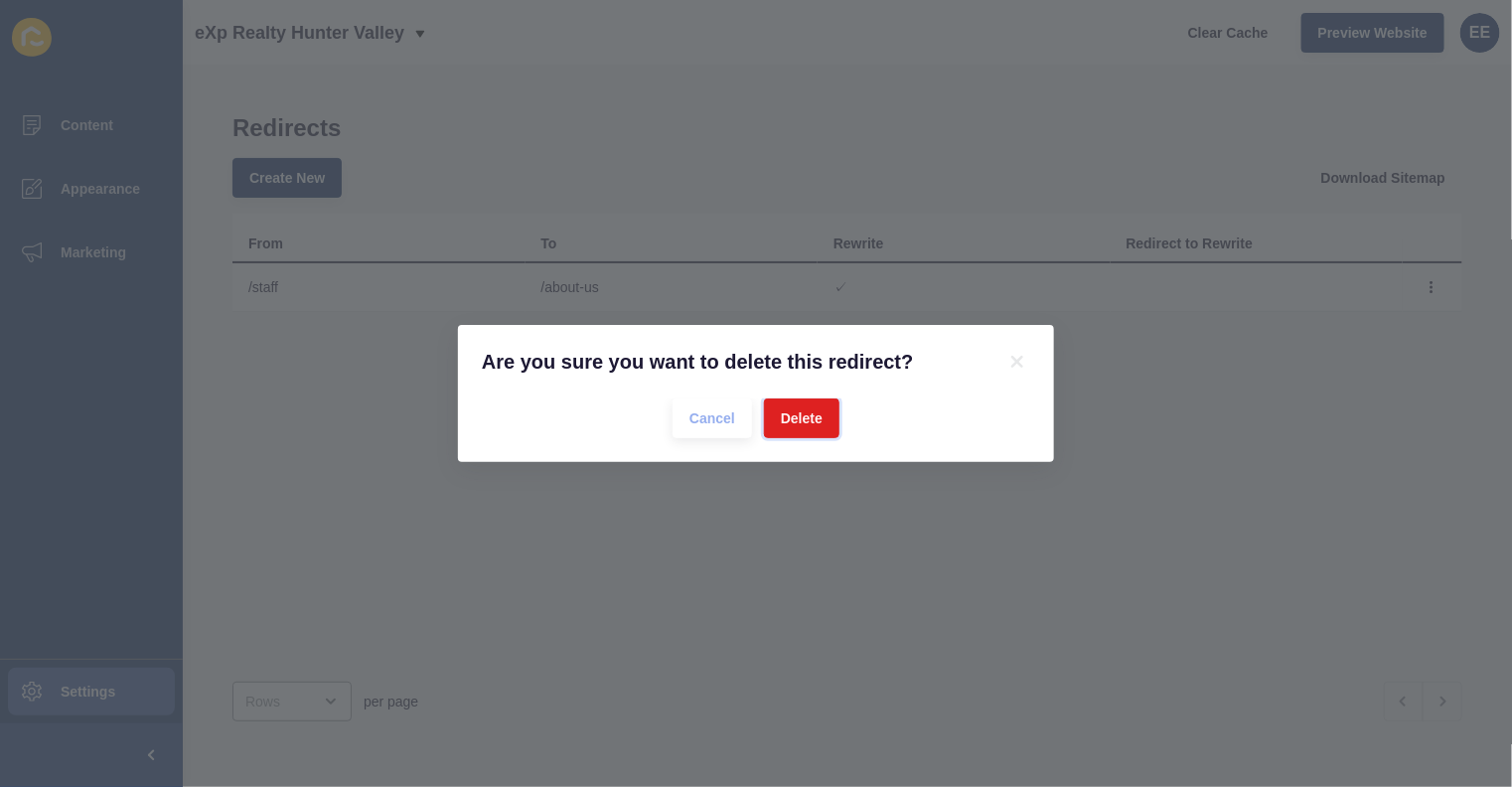 click on "Delete" at bounding box center (802, 418) 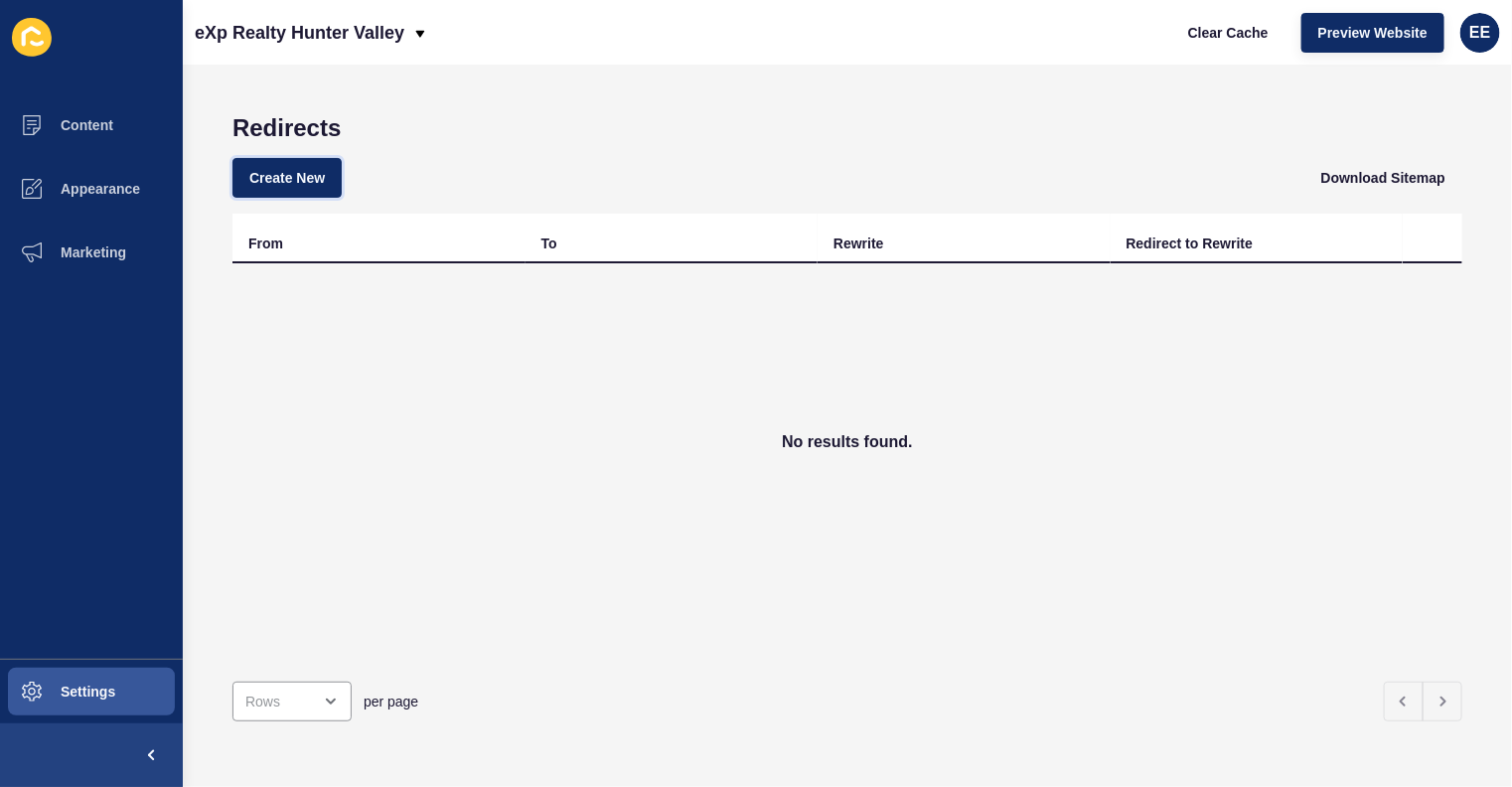 click on "Create New" at bounding box center (287, 178) 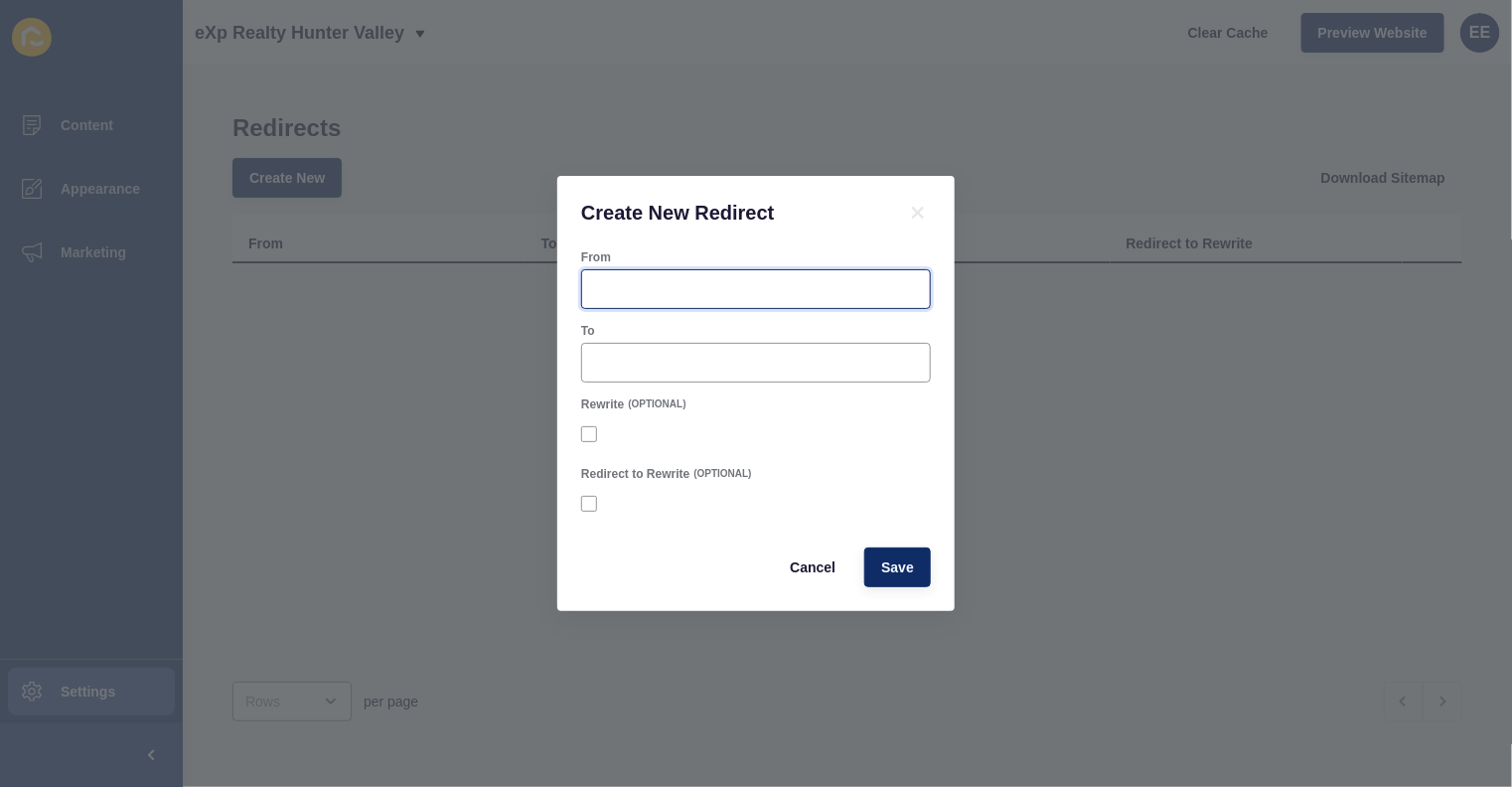 click on "From" at bounding box center (756, 289) 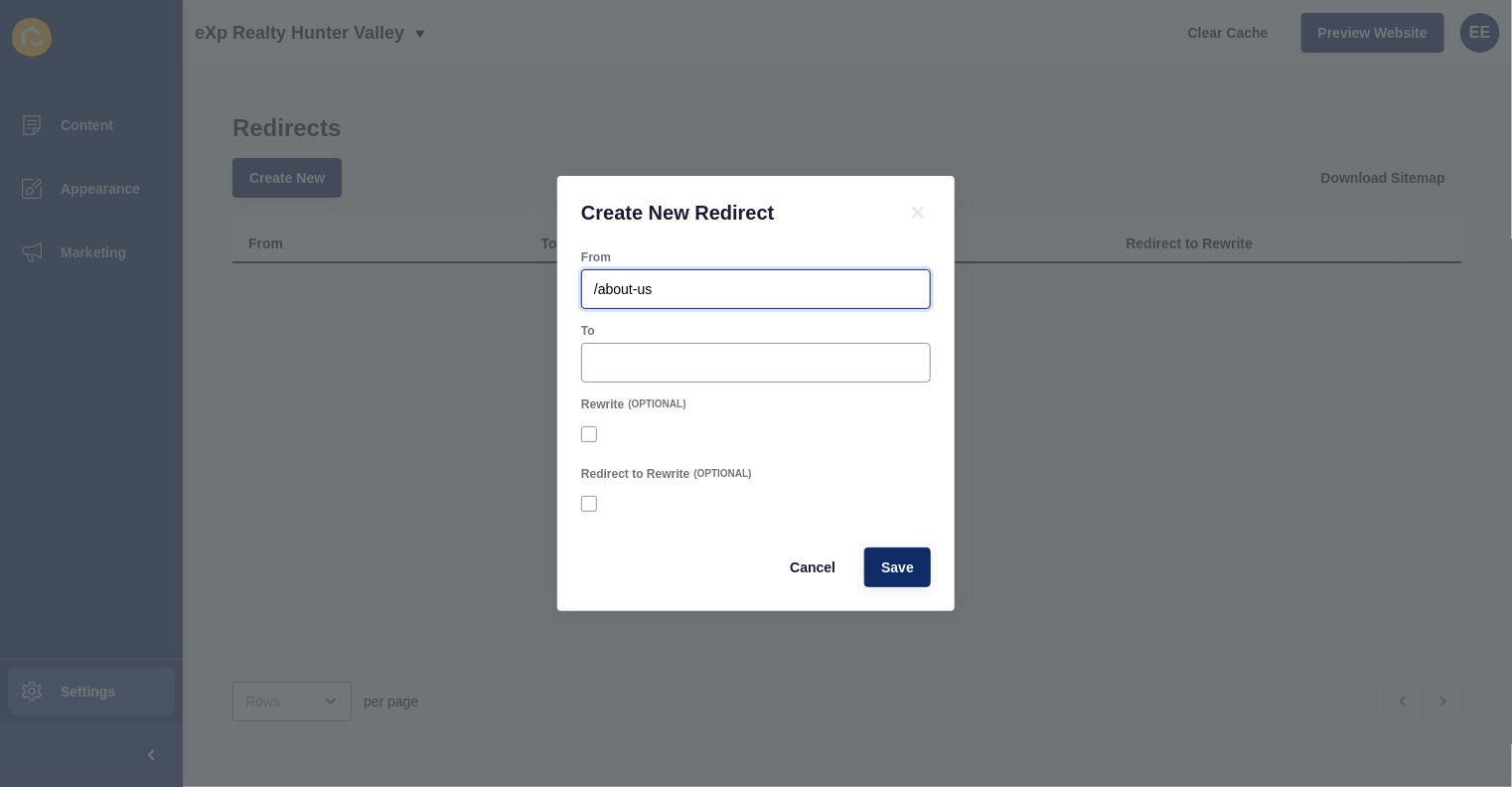type on "/about-us" 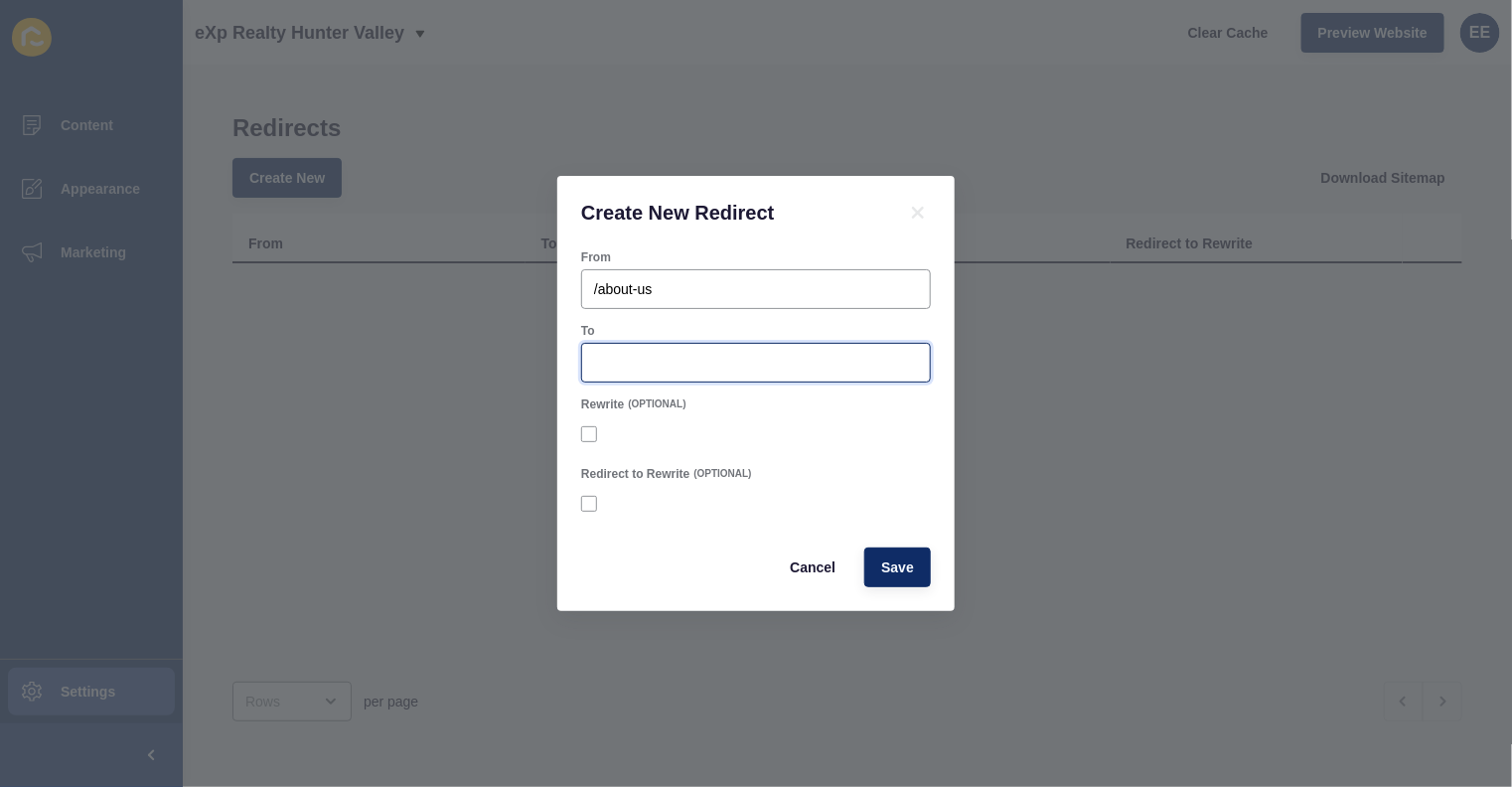 click on "To" at bounding box center (756, 363) 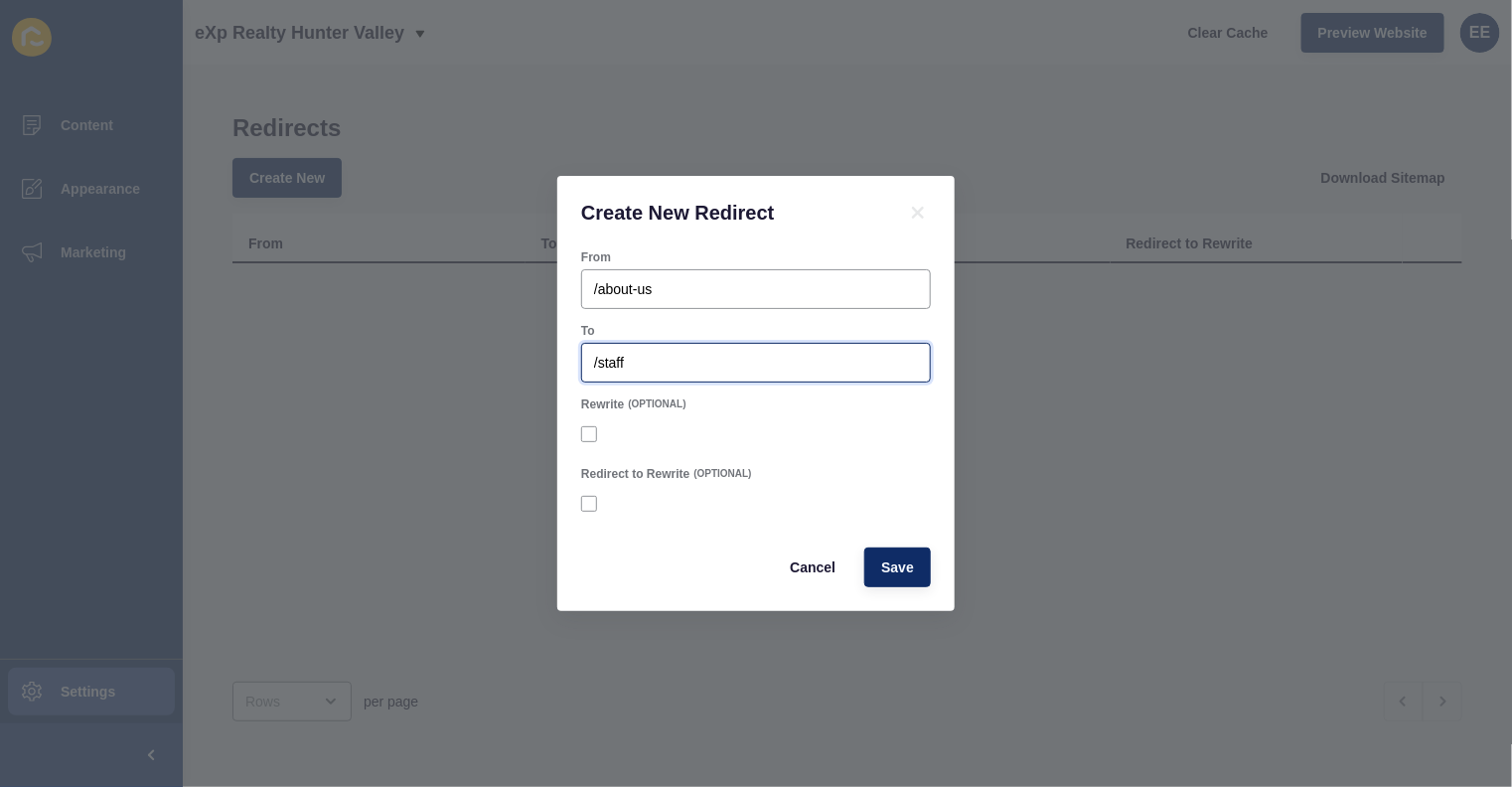 type on "/staff" 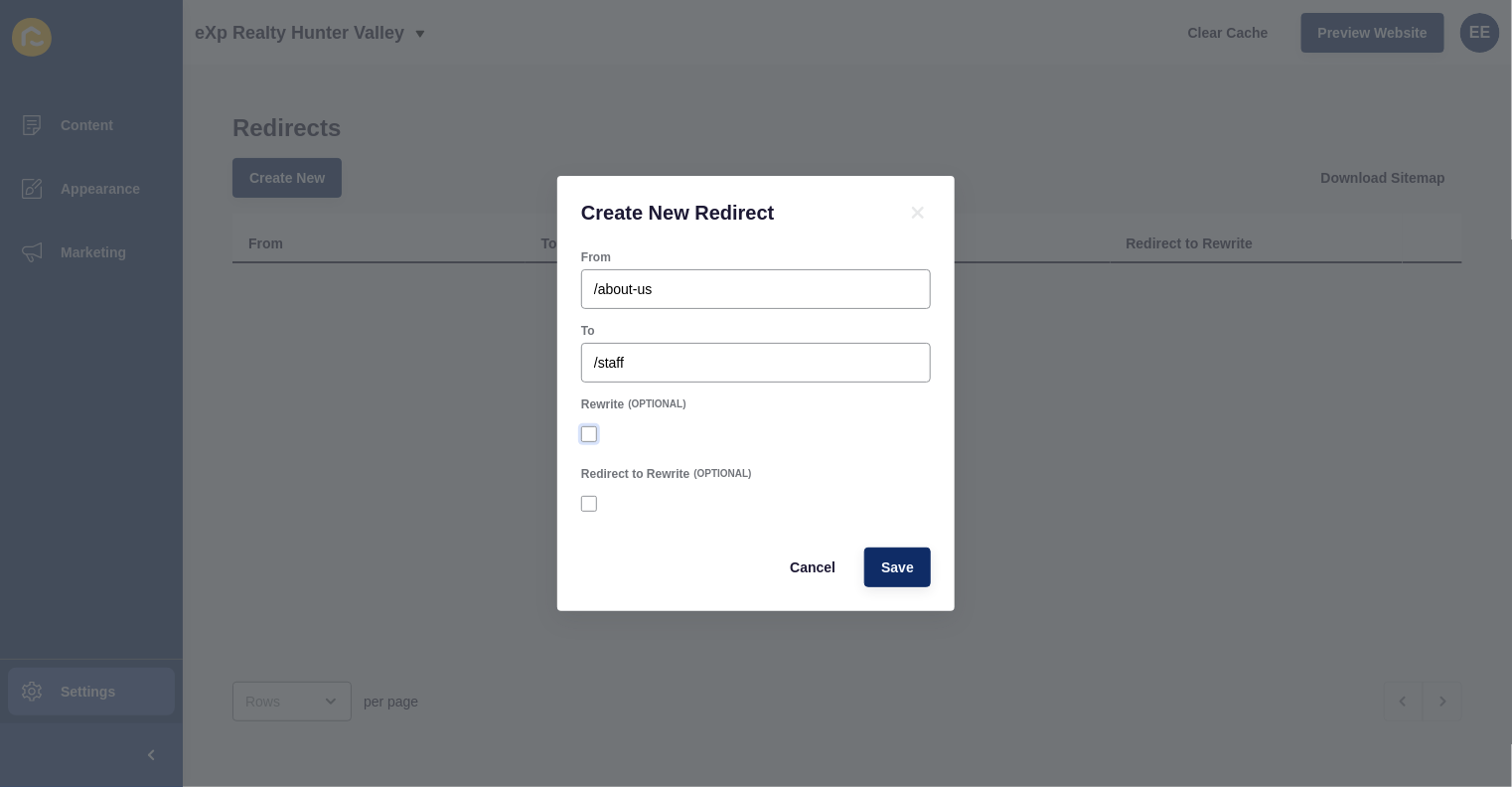 click at bounding box center (589, 434) 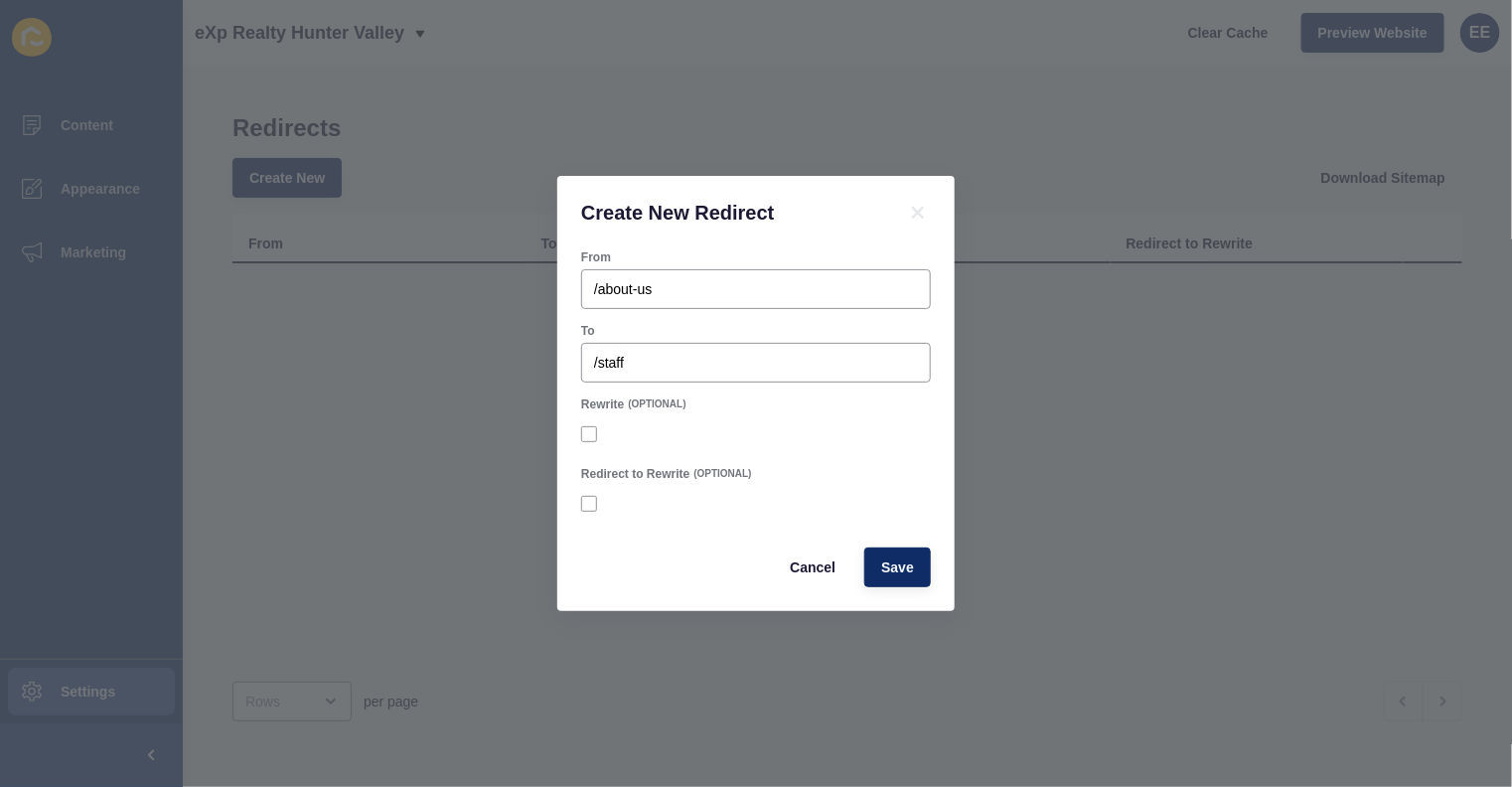 click on "Rewrite" at bounding box center [591, 434] 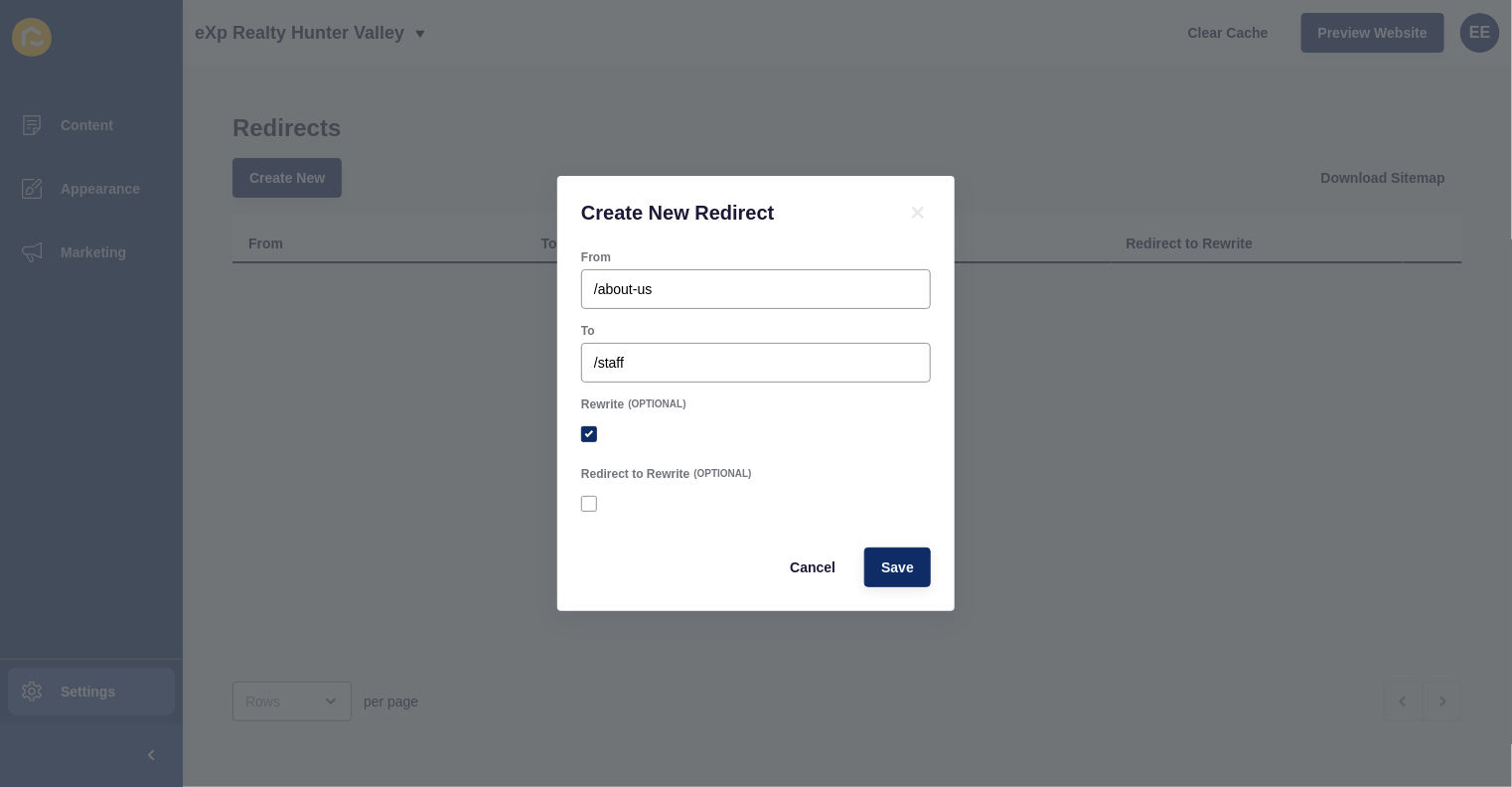 checkbox on "true" 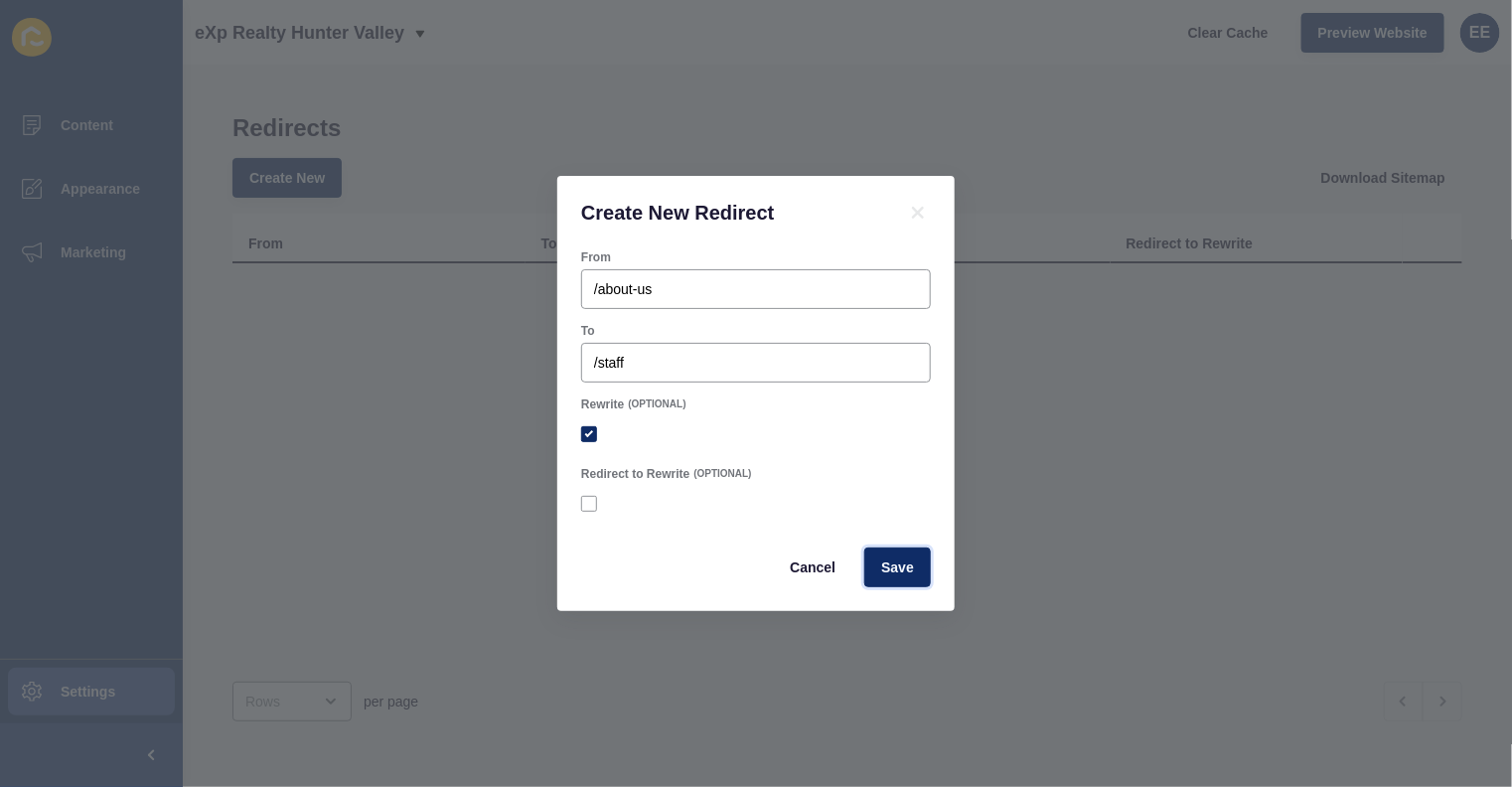 click on "Save" at bounding box center [897, 567] 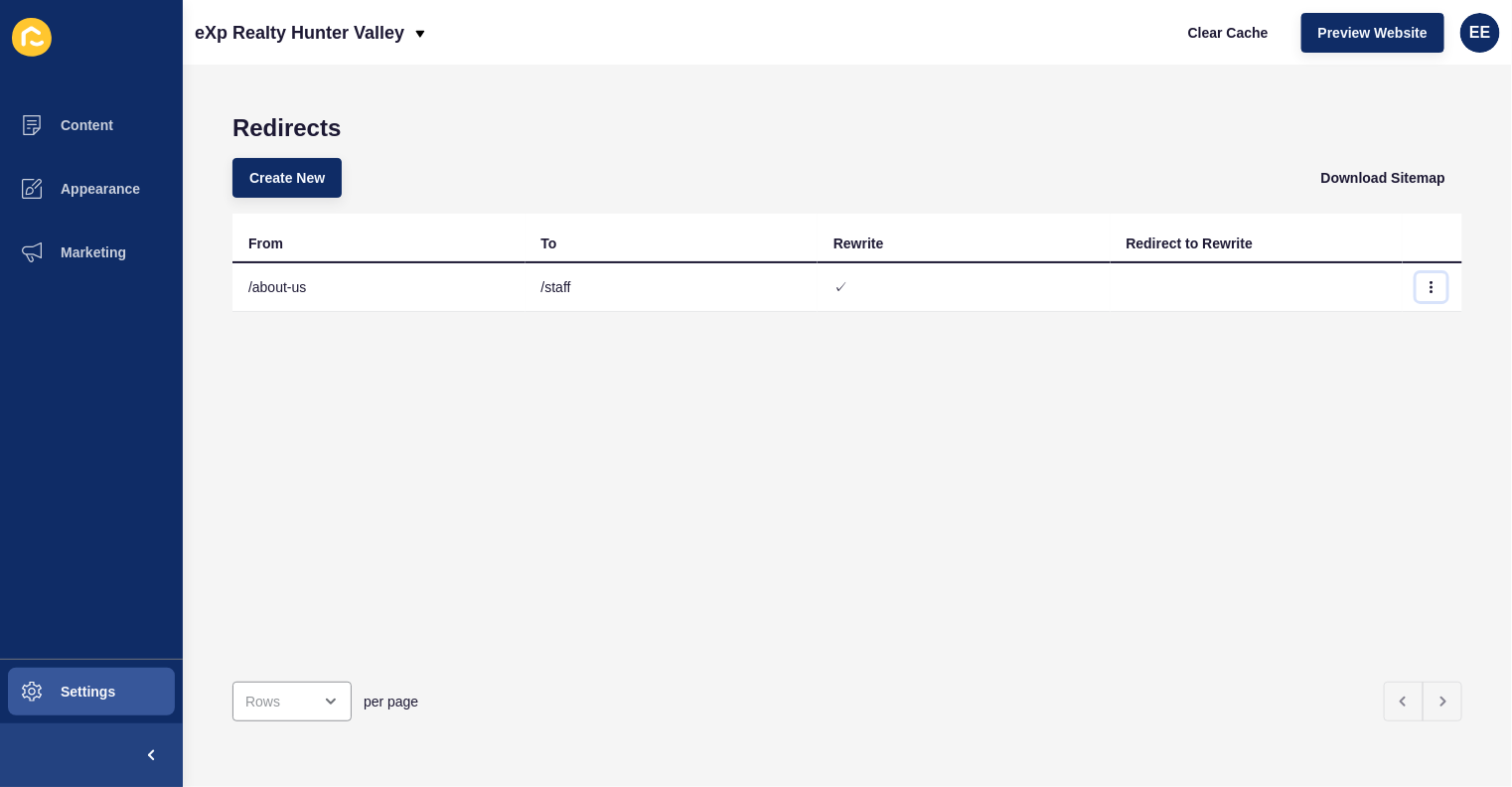click at bounding box center [1432, 287] 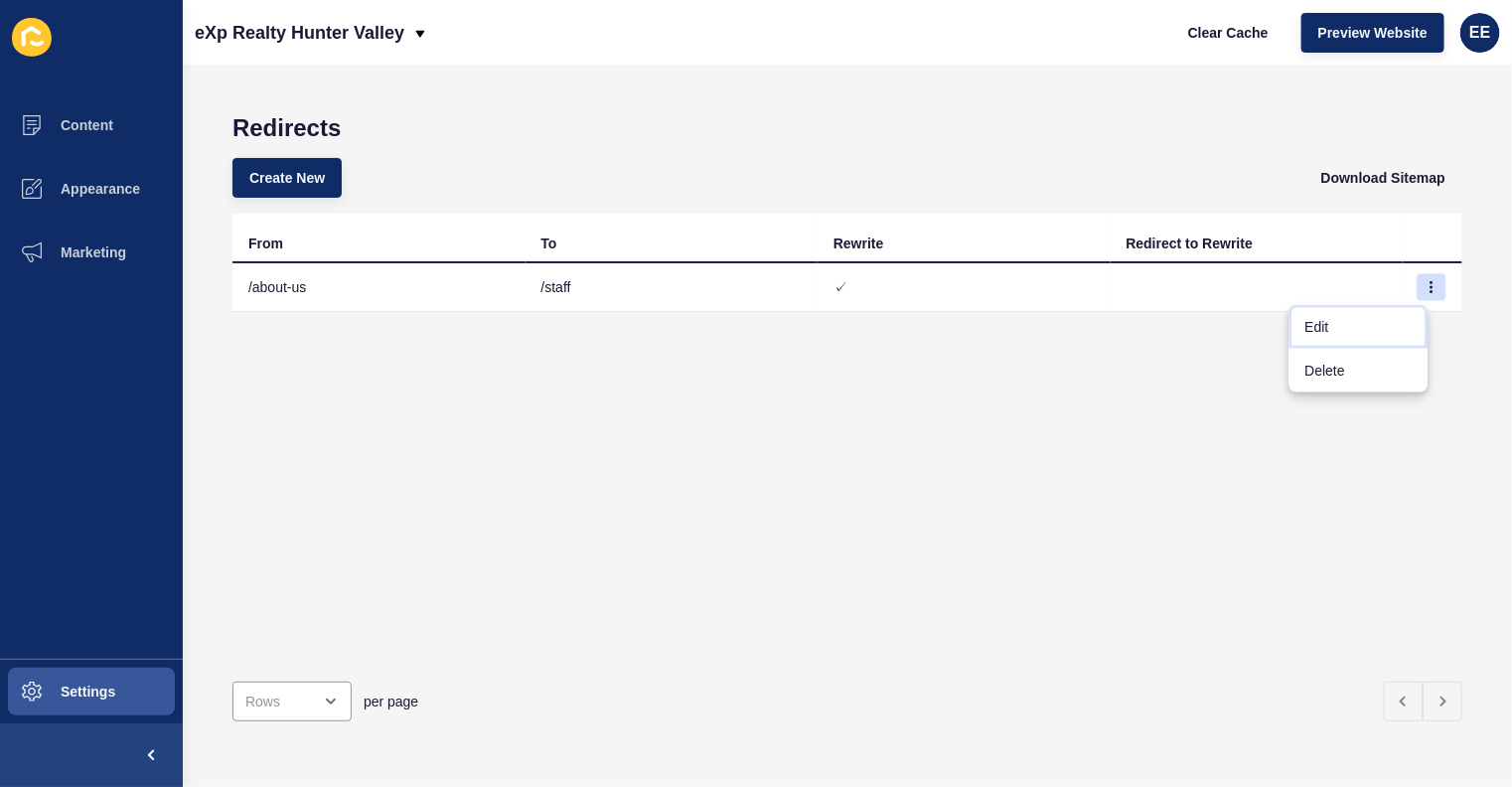 click on "Edit" at bounding box center (1359, 327) 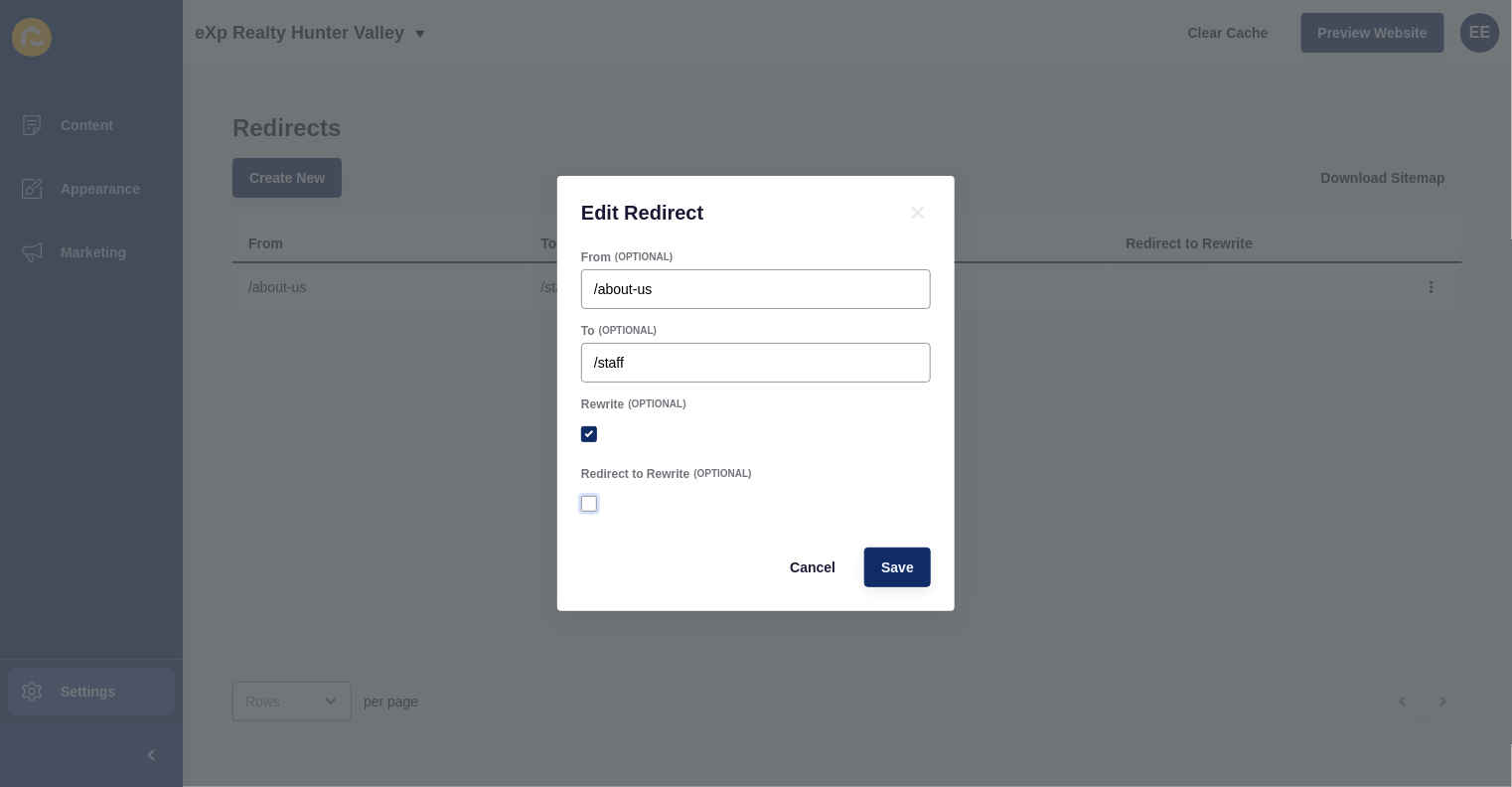 click at bounding box center (589, 504) 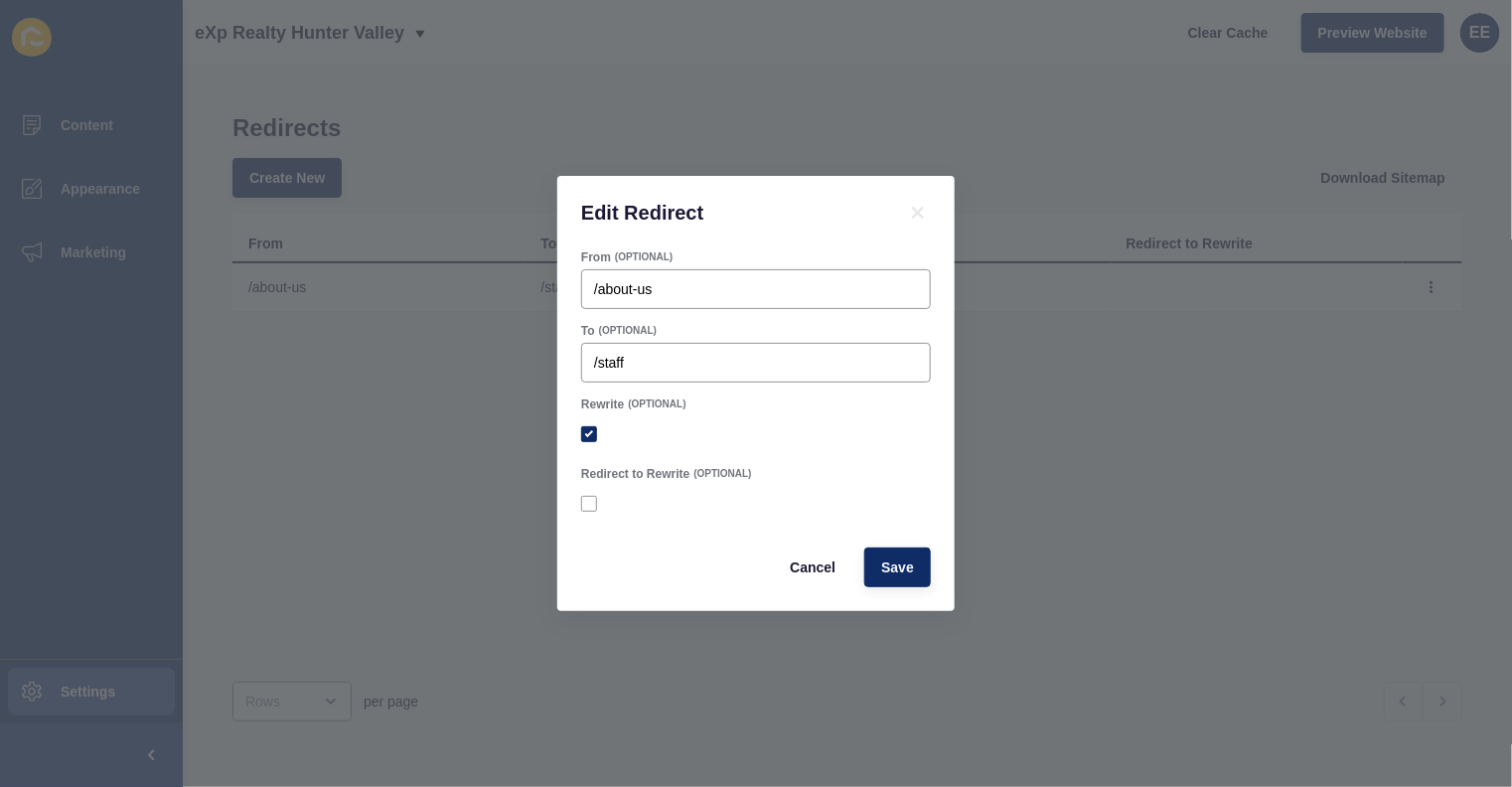 click on "Redirect to Rewrite" at bounding box center (591, 504) 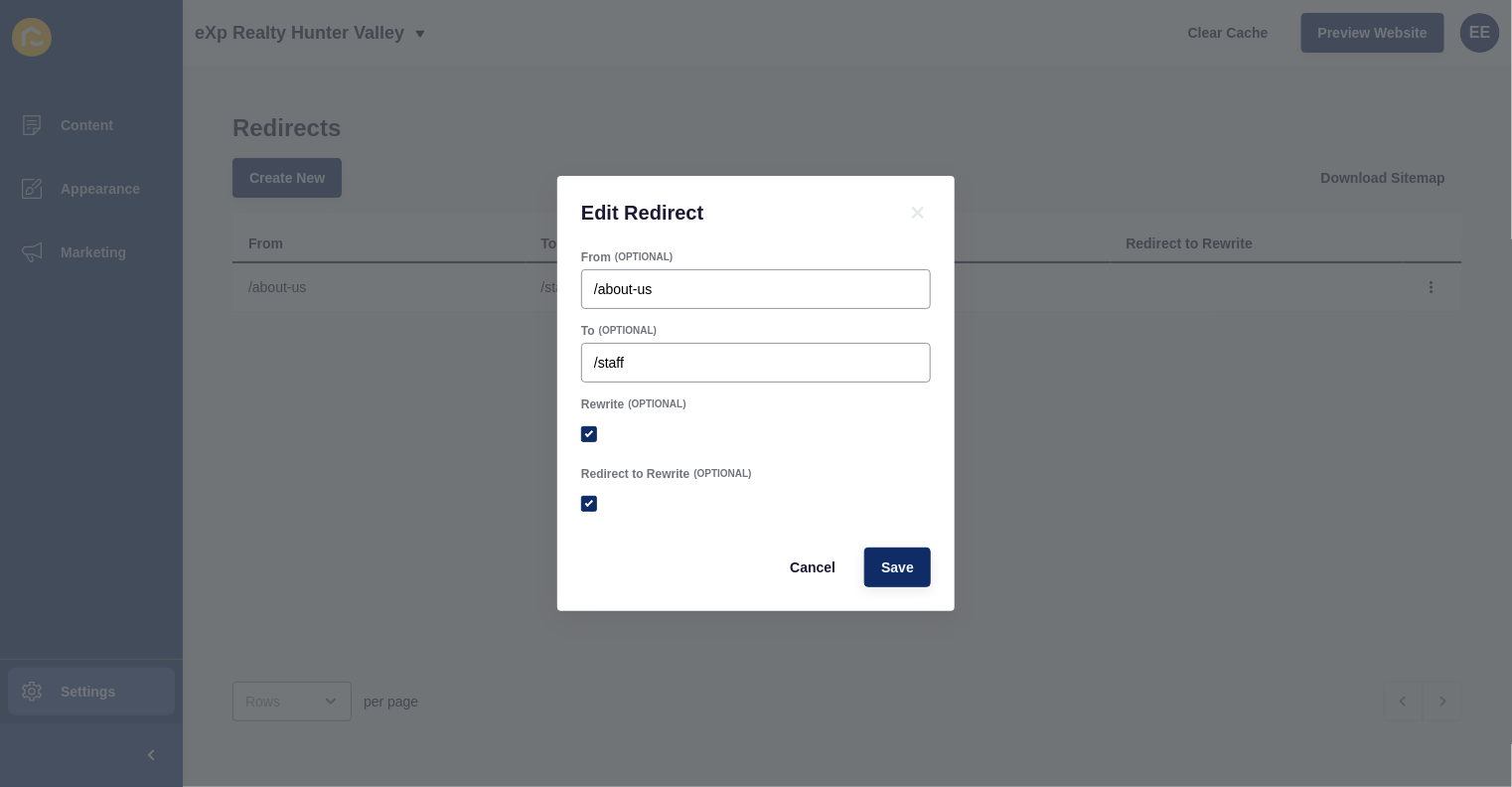 checkbox on "true" 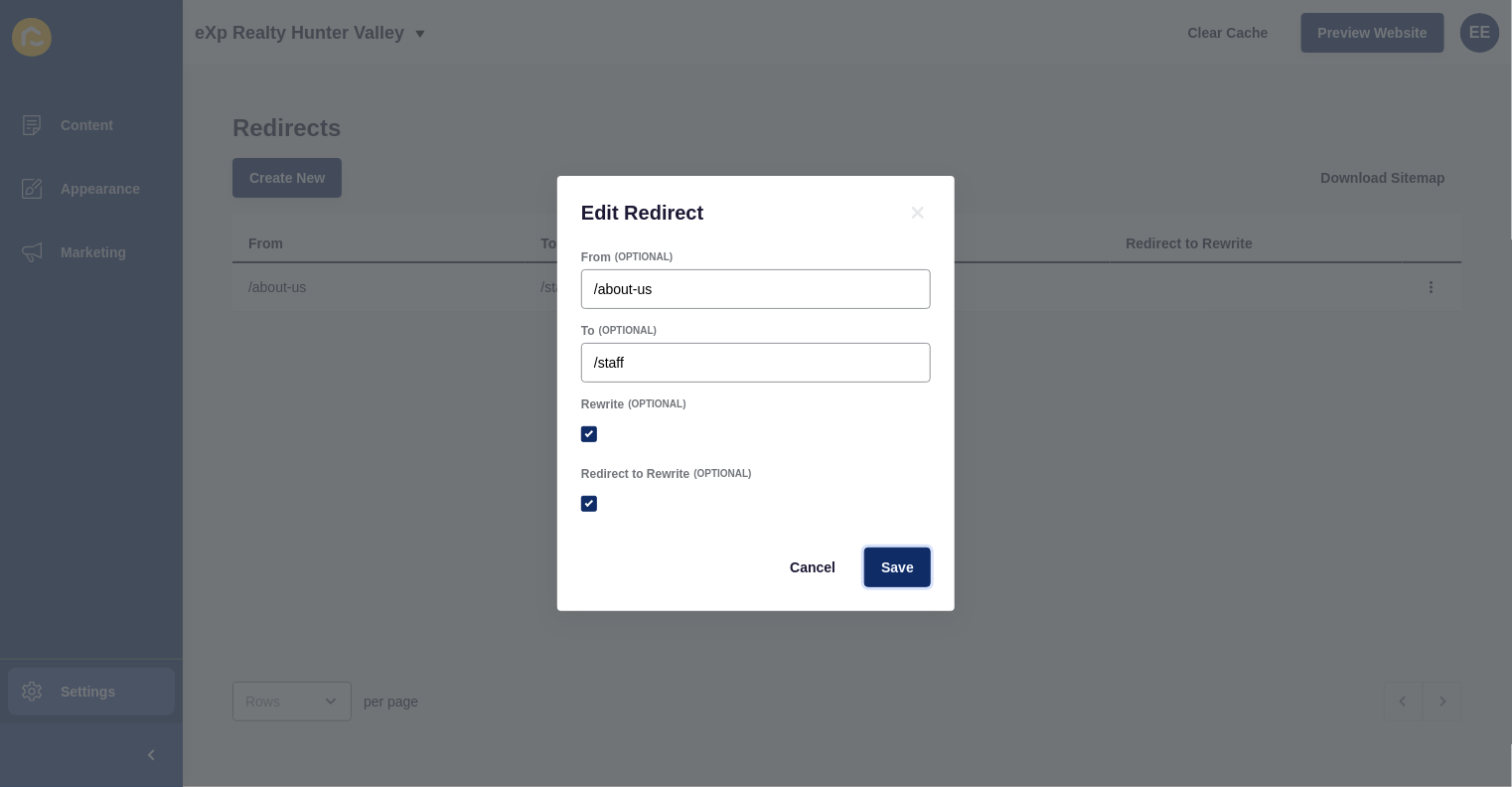 click on "Save" at bounding box center [897, 567] 